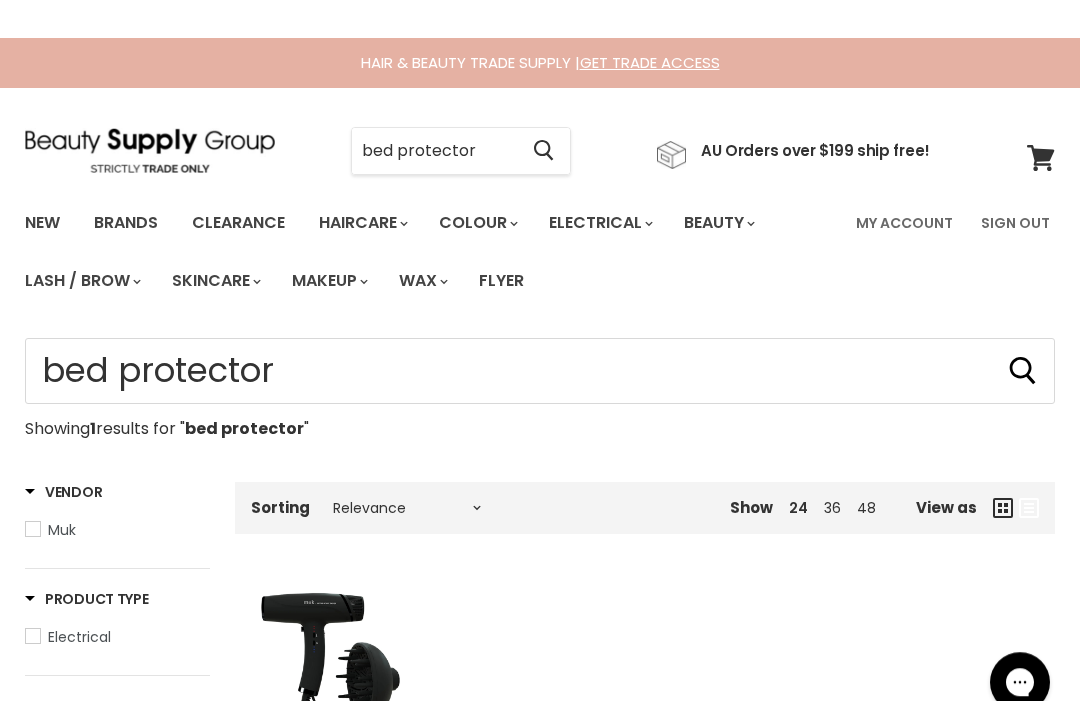 scroll, scrollTop: 0, scrollLeft: 0, axis: both 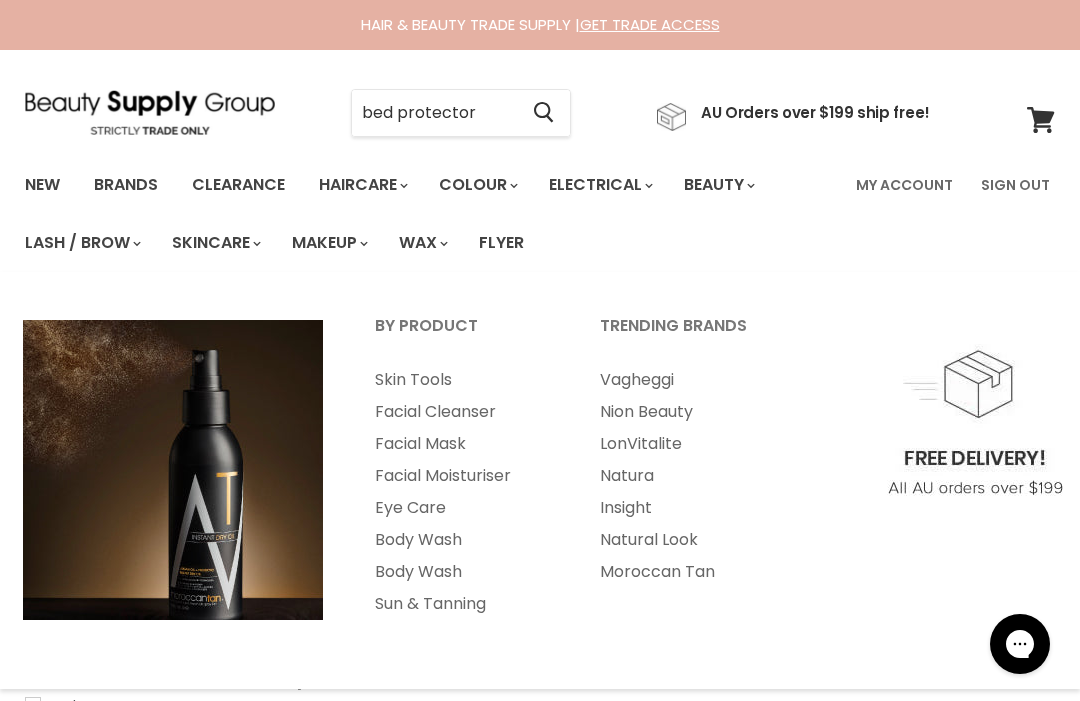 click on "Nion Beauty" at bounding box center [685, 412] 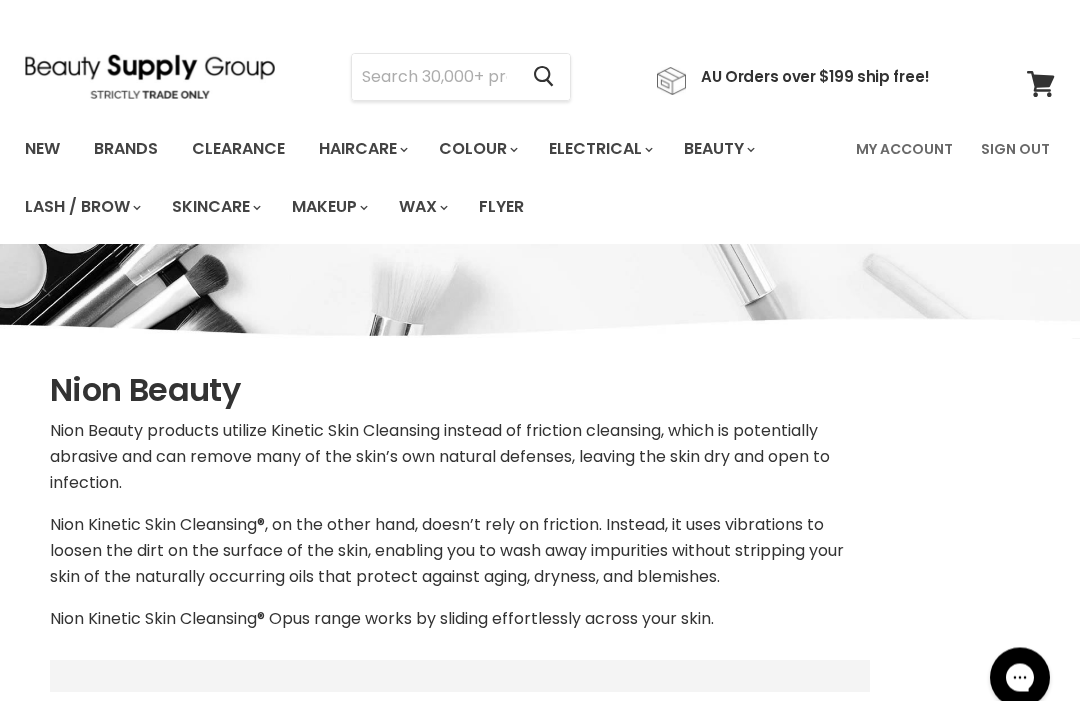scroll, scrollTop: 0, scrollLeft: 0, axis: both 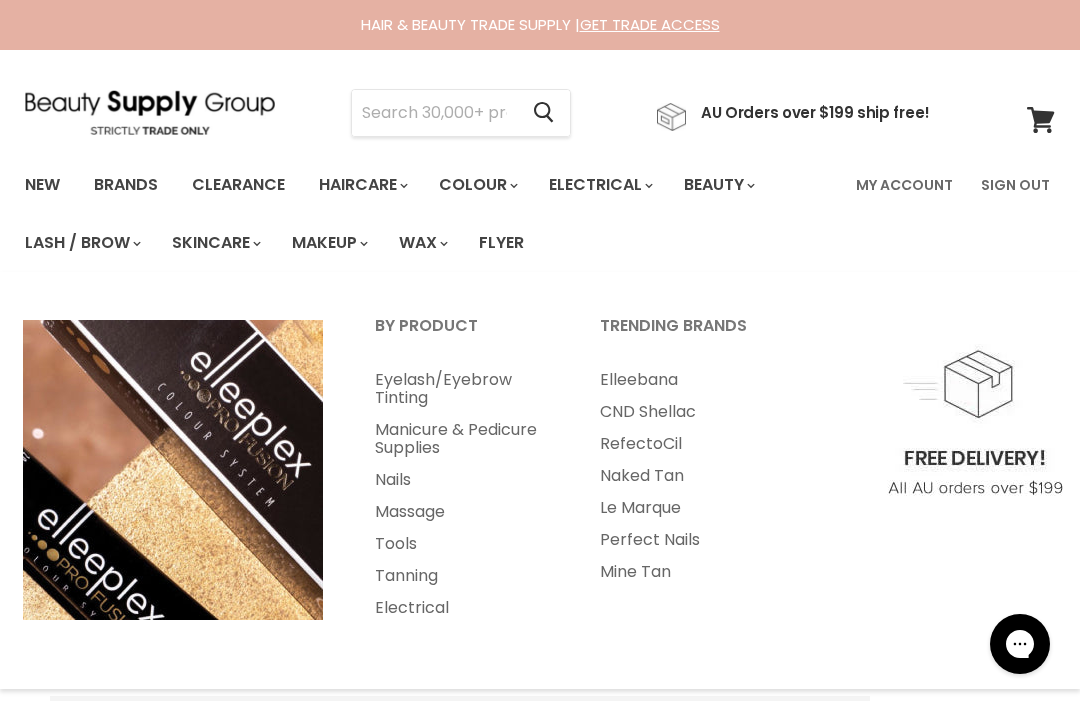 click on "Beauty" at bounding box center (718, 185) 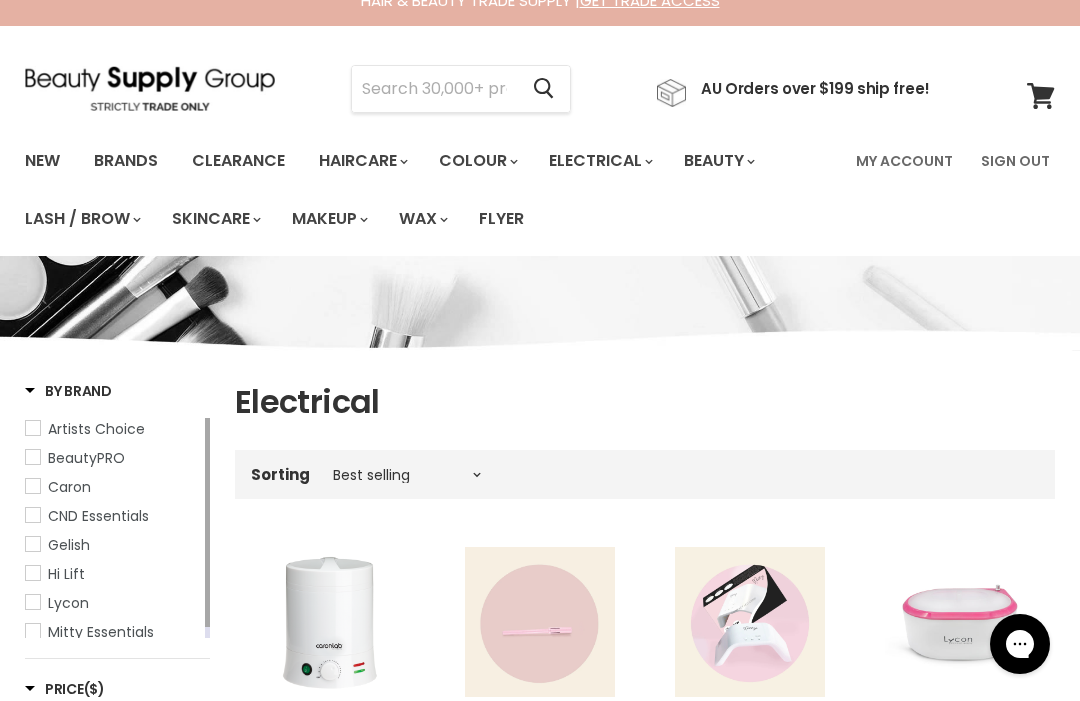 scroll, scrollTop: 0, scrollLeft: 0, axis: both 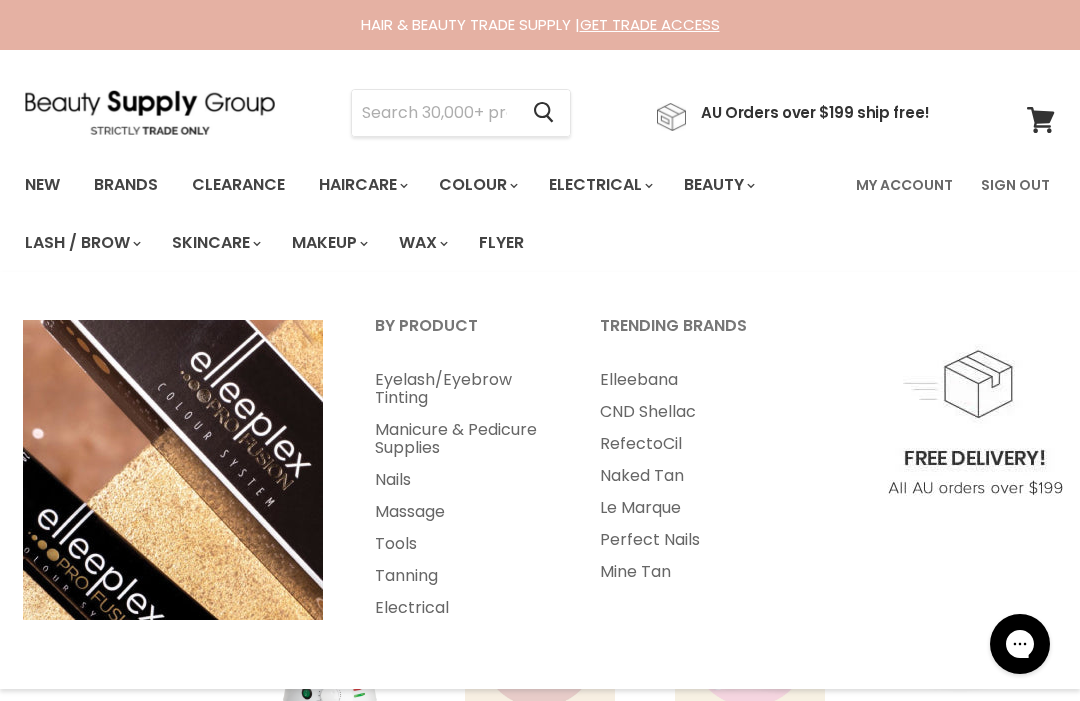 click on "Nails" at bounding box center [460, 480] 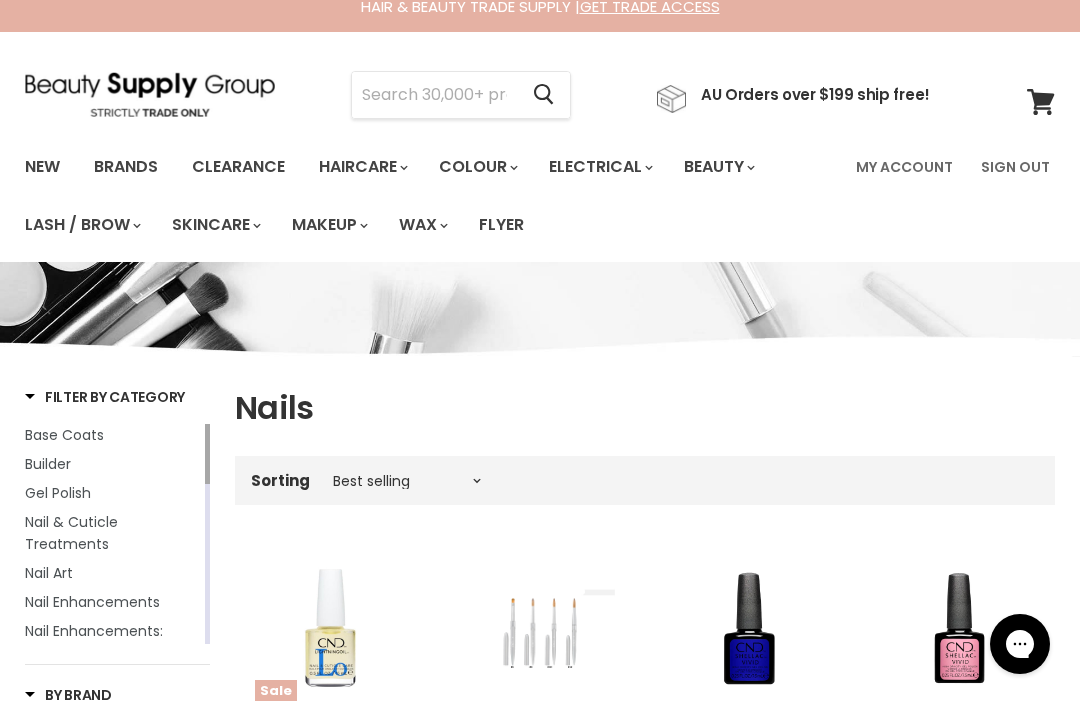 scroll, scrollTop: 0, scrollLeft: 0, axis: both 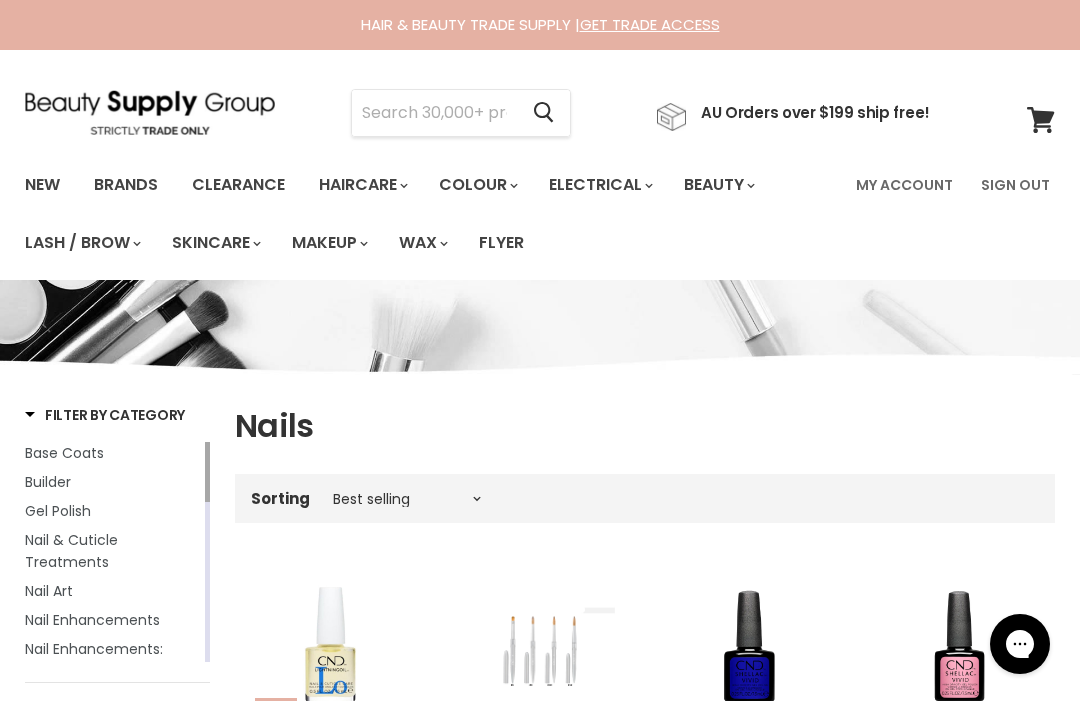 click at bounding box center [434, 113] 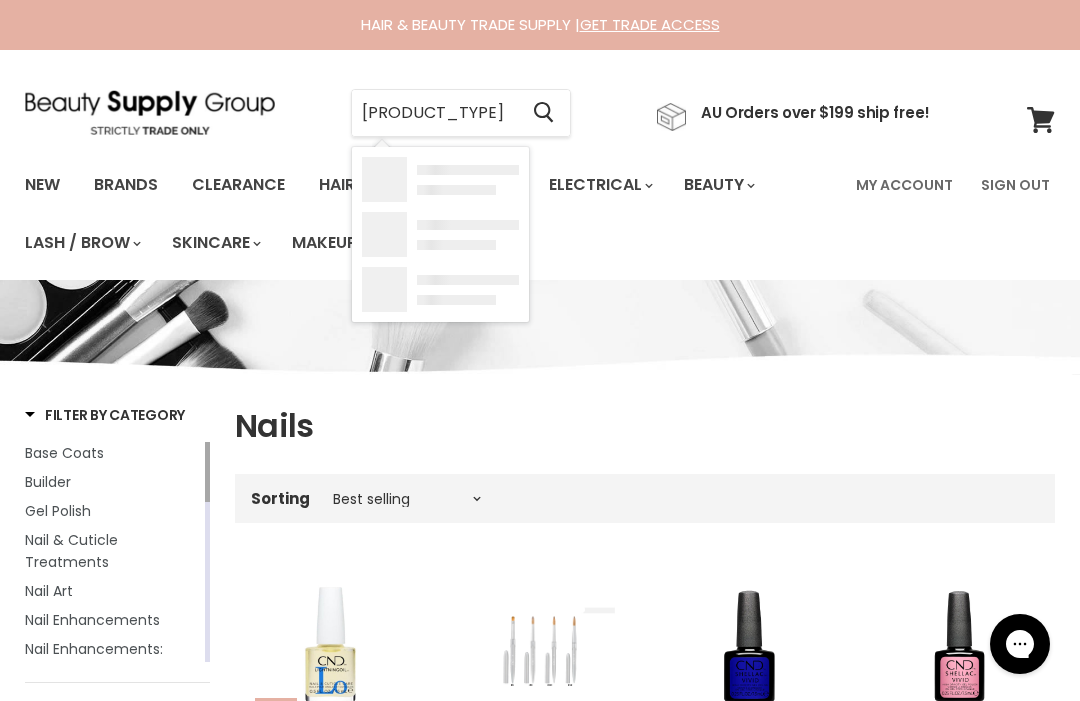 type on "polish" 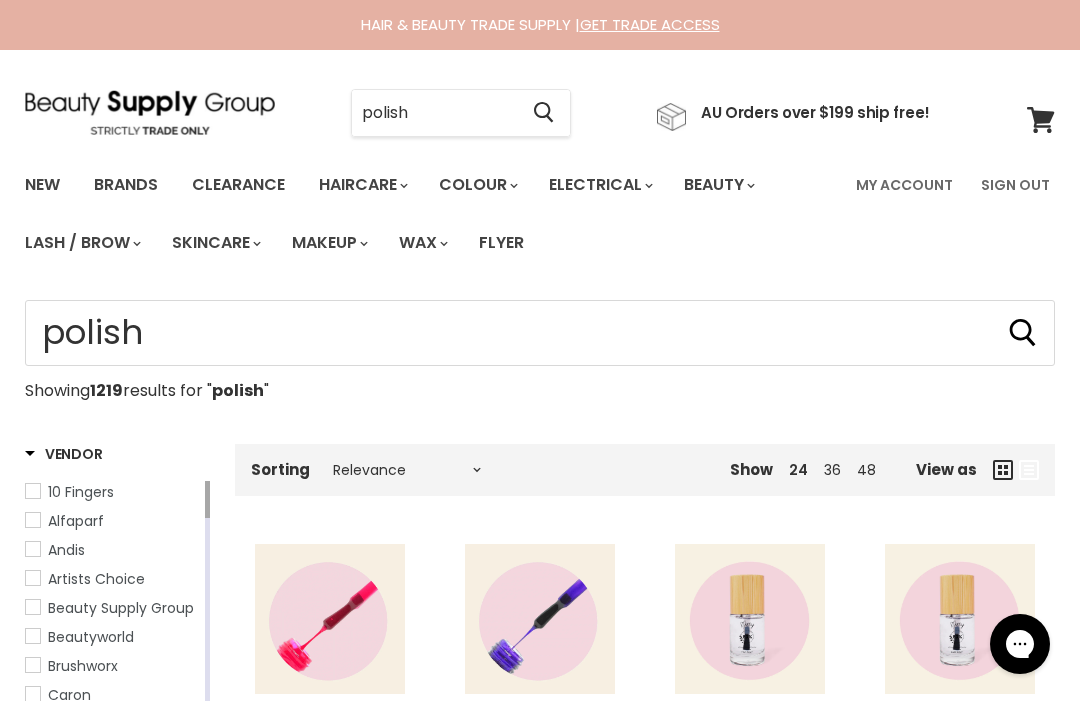 scroll, scrollTop: 0, scrollLeft: 0, axis: both 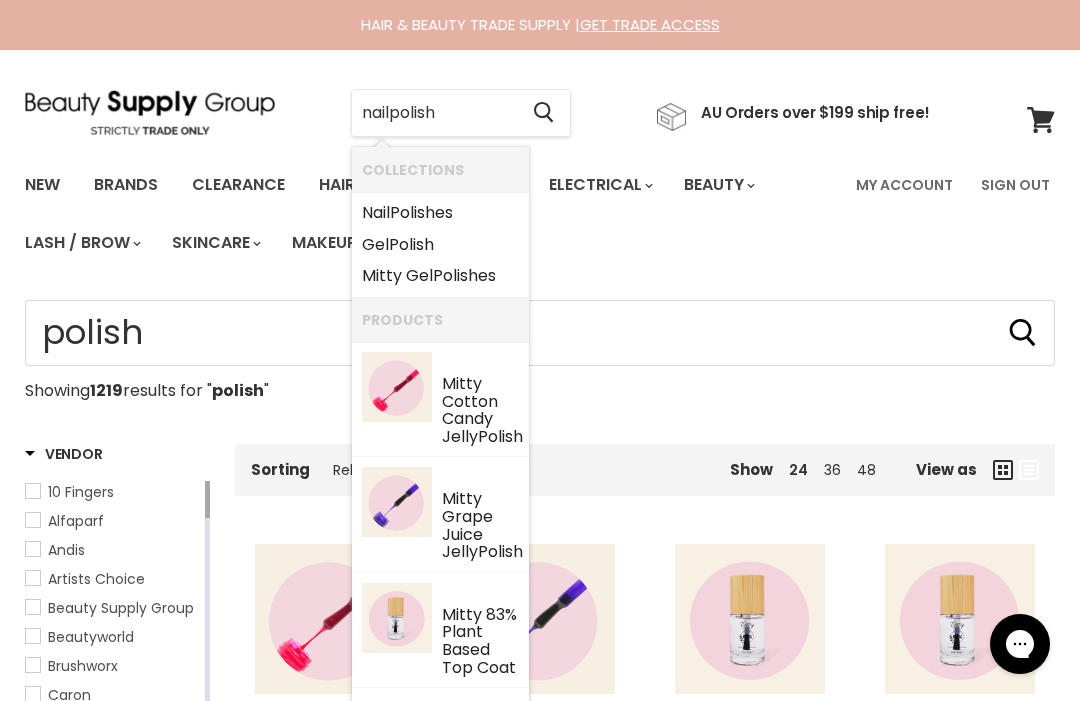 type on "nail polish" 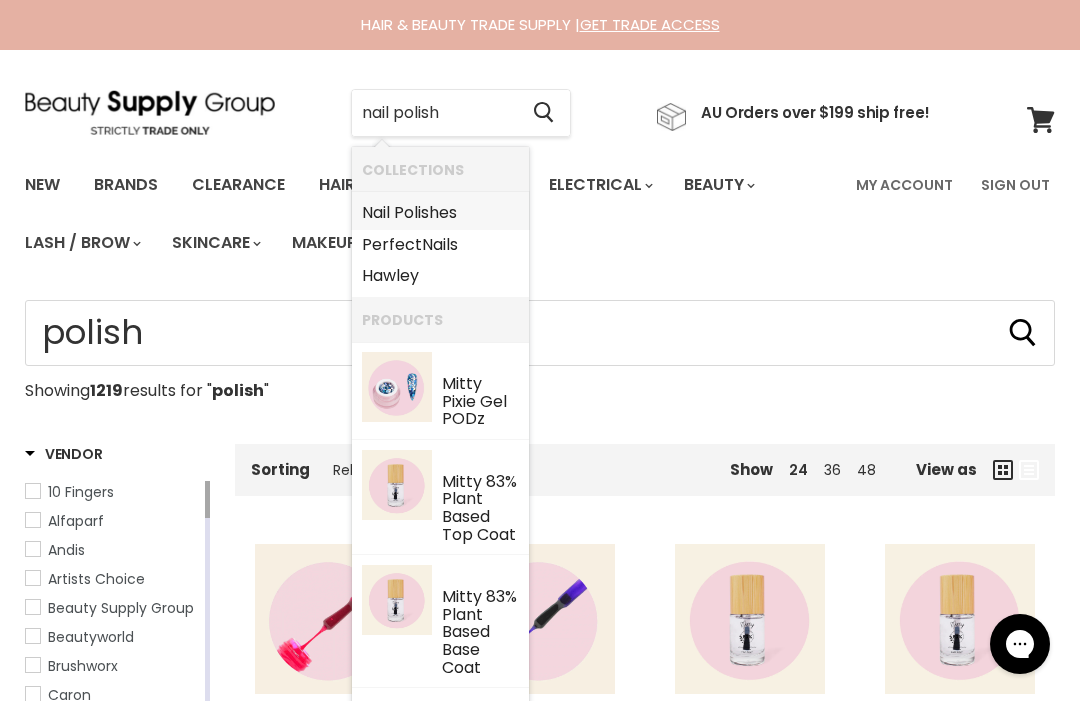click on "Polish" at bounding box center (416, 212) 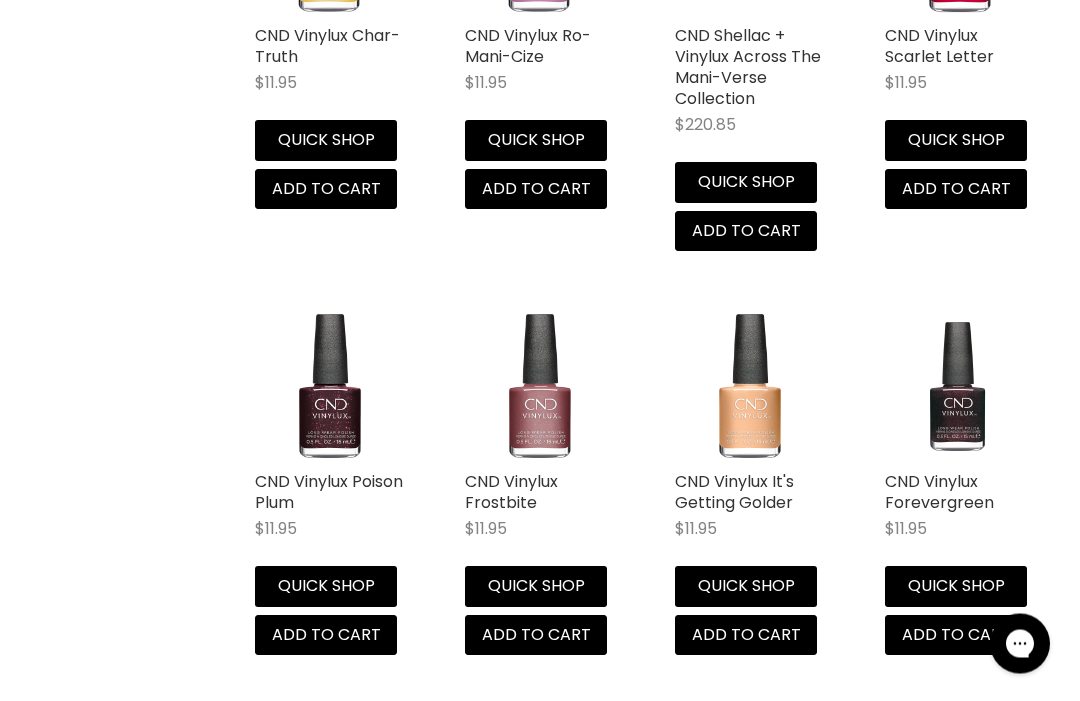 scroll, scrollTop: 4045, scrollLeft: 0, axis: vertical 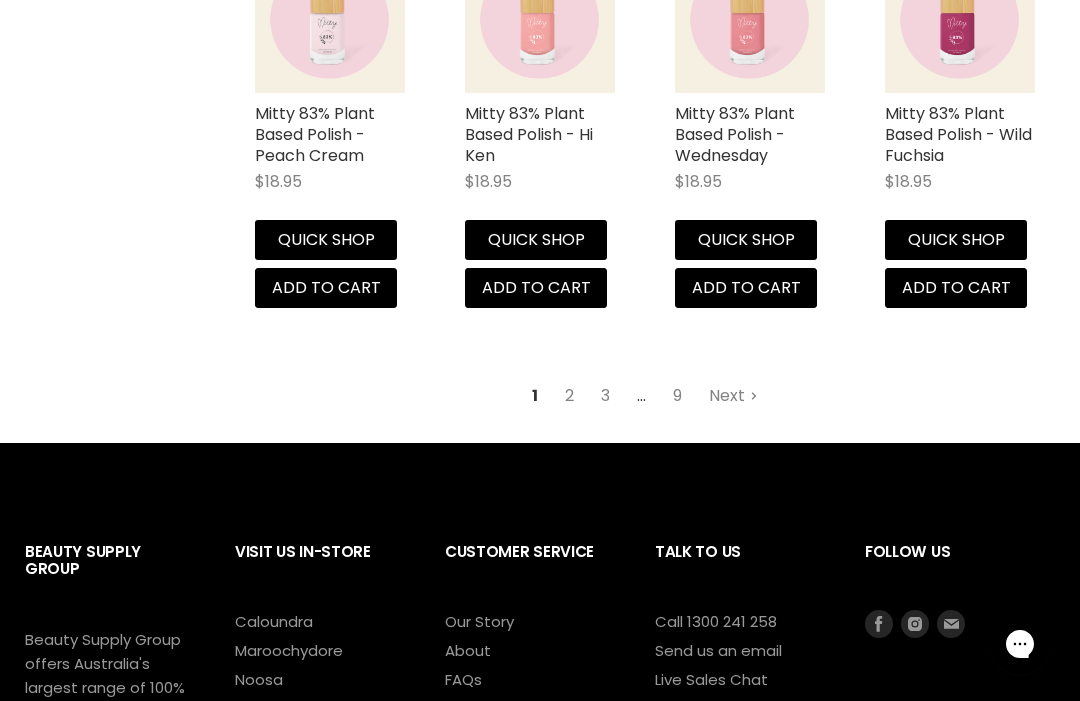 click on "2" at bounding box center (569, 396) 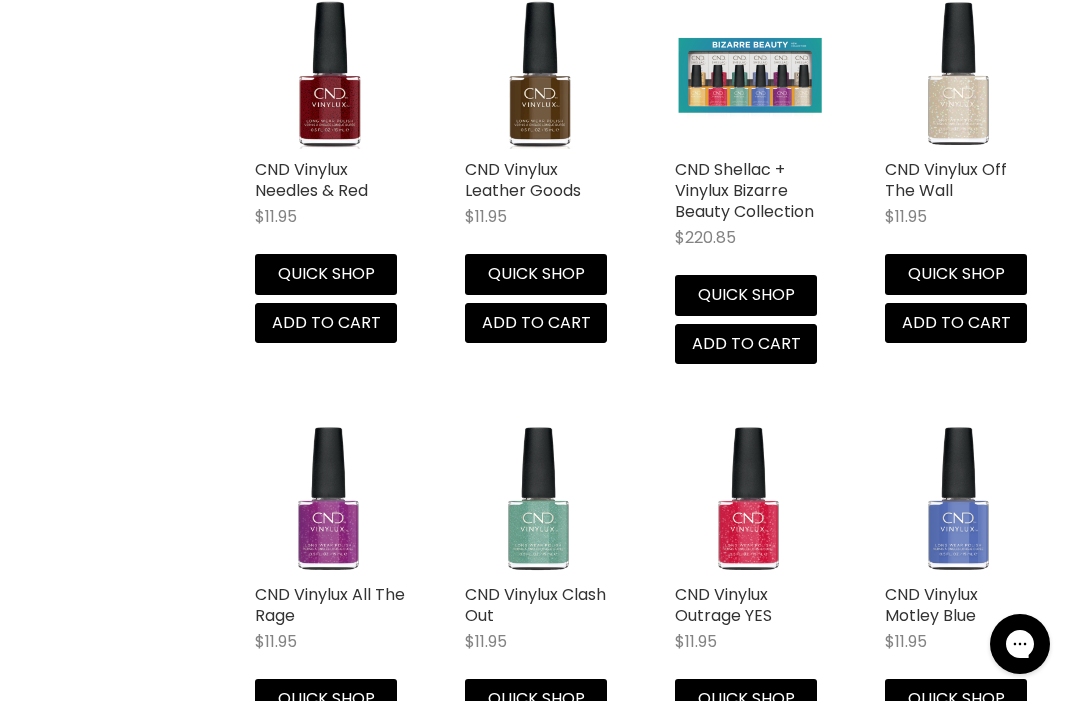 scroll, scrollTop: 4398, scrollLeft: 0, axis: vertical 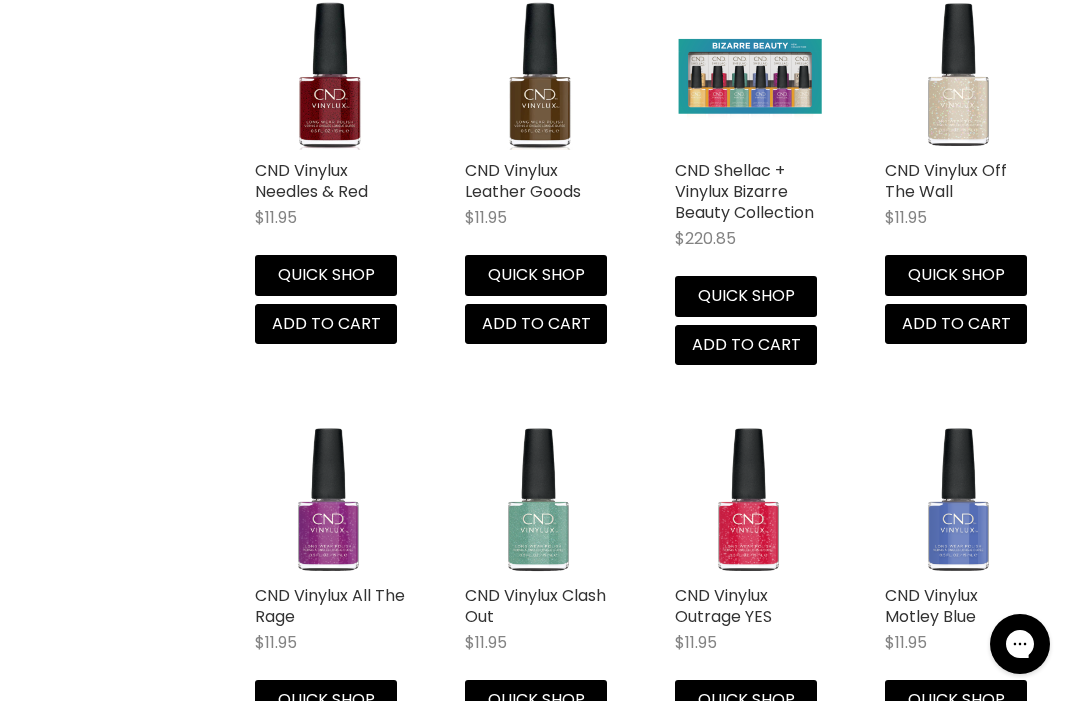 click on "CND Vinylux Off The Wall" at bounding box center (946, 181) 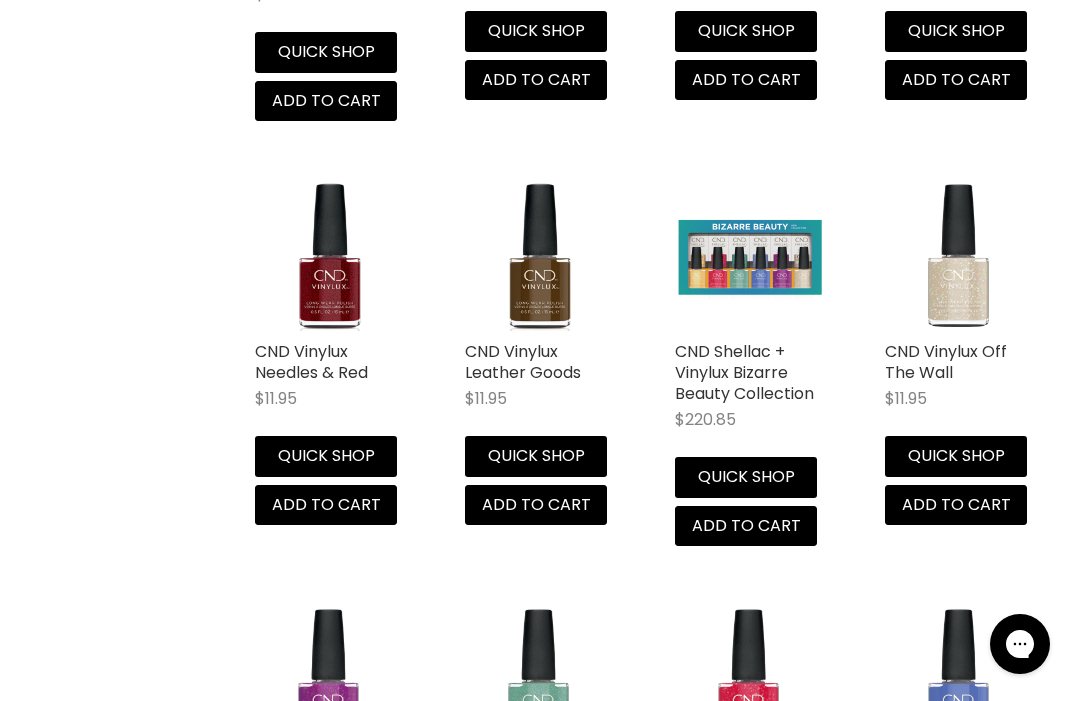 click on "CND Vinylux Leather Goods" at bounding box center [523, 362] 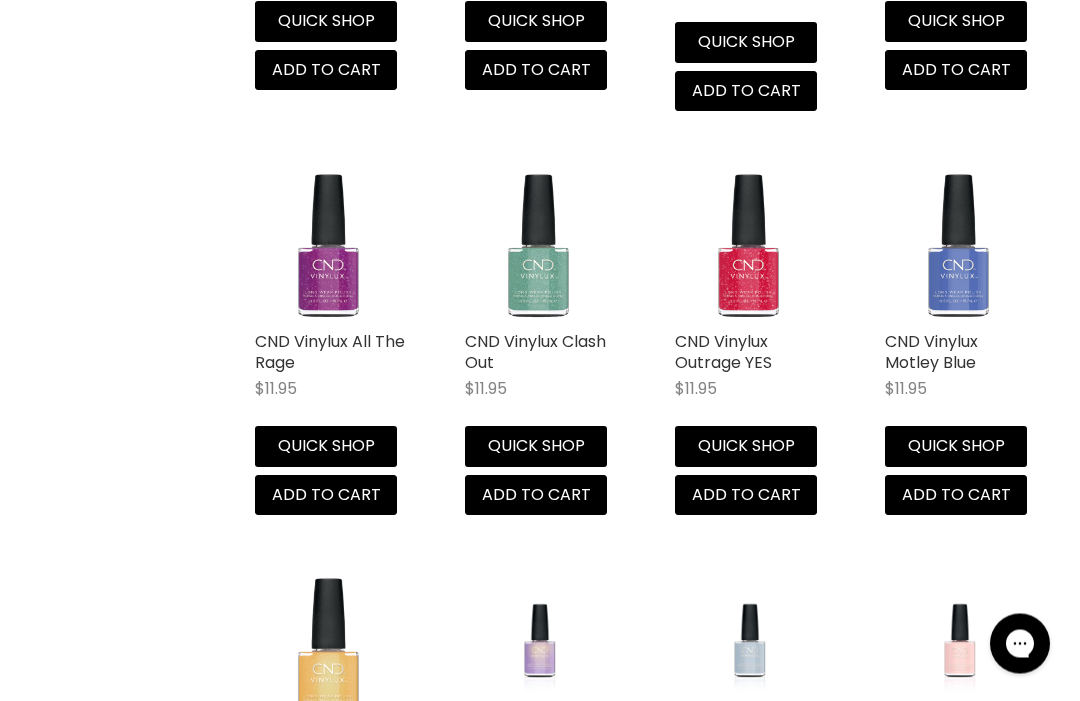 scroll, scrollTop: 4652, scrollLeft: 0, axis: vertical 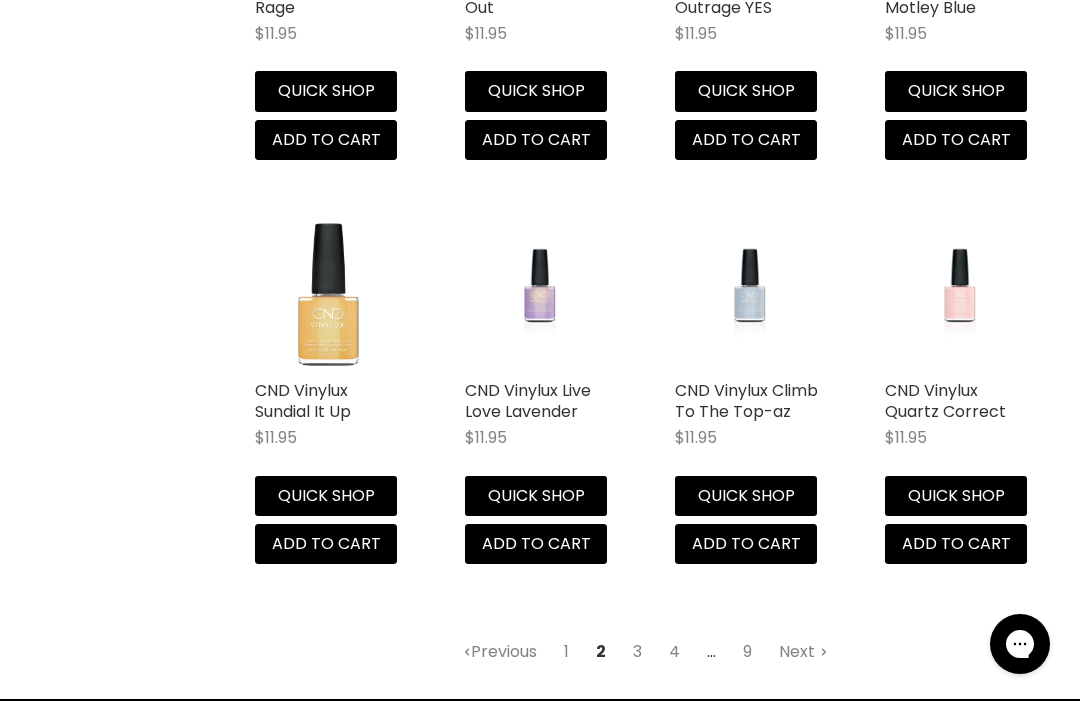 click on "3" at bounding box center [637, 652] 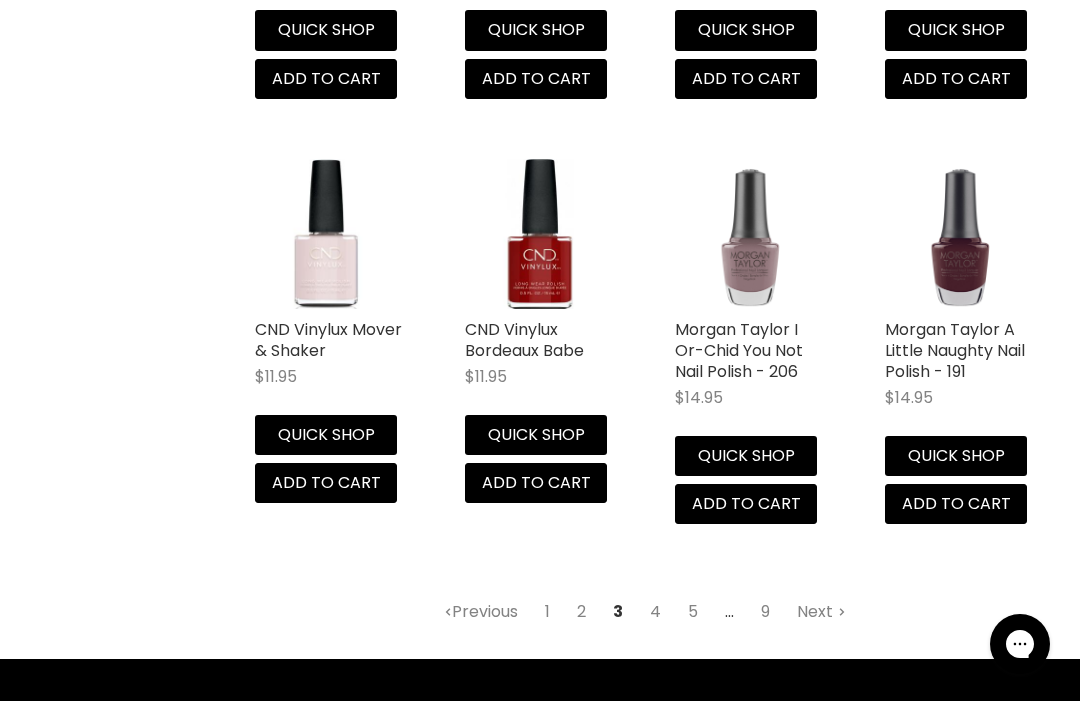 scroll, scrollTop: 4925, scrollLeft: 0, axis: vertical 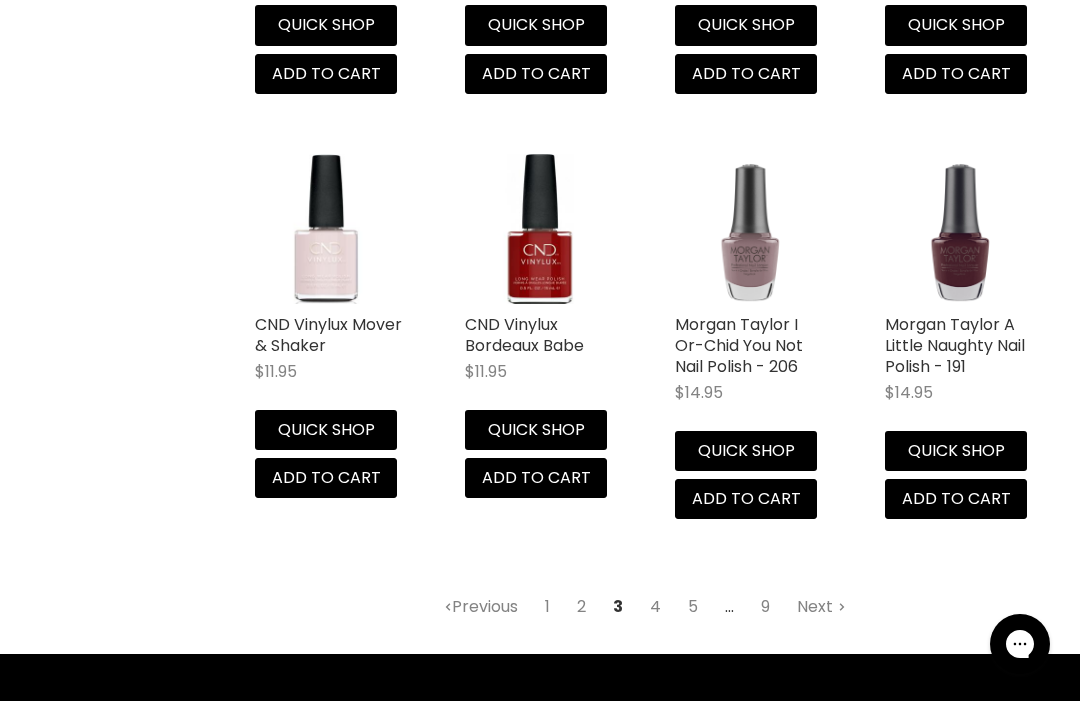 click on "4" at bounding box center (655, 607) 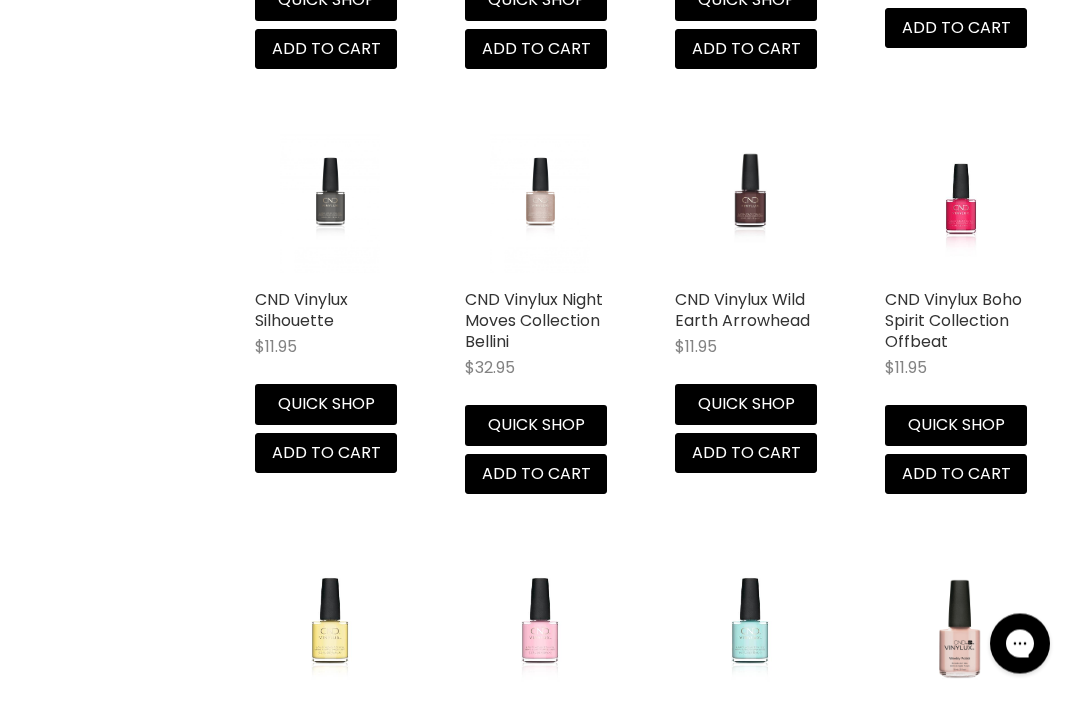 scroll, scrollTop: 4270, scrollLeft: 0, axis: vertical 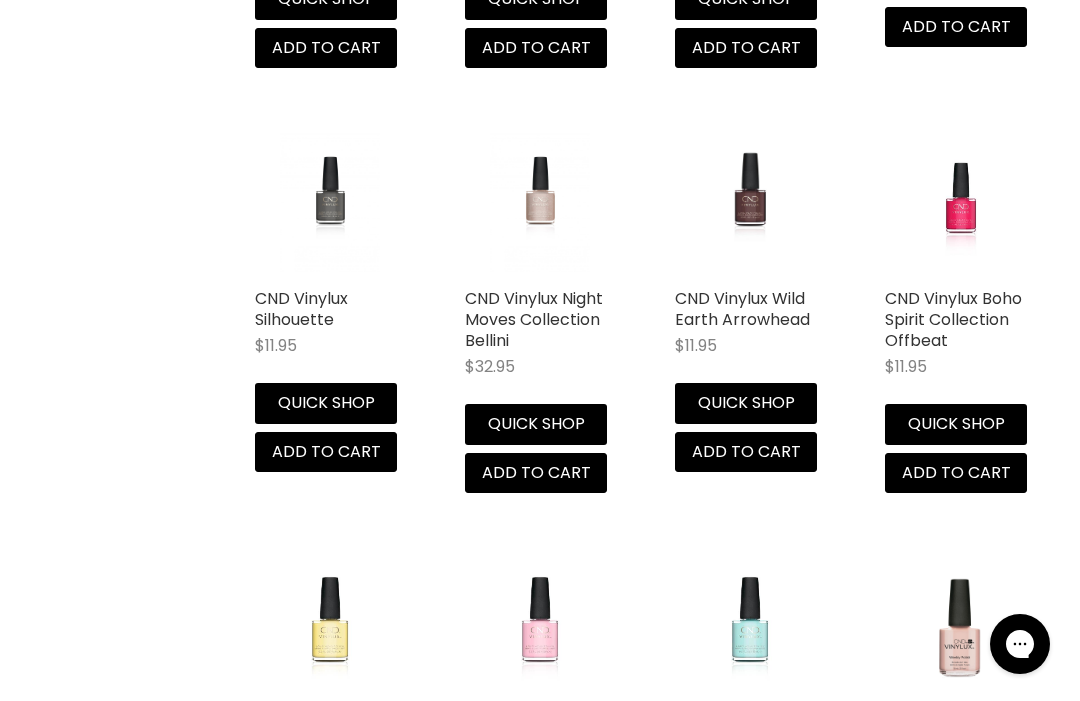 click on "CND Vinylux Wild Earth Arrowhead" at bounding box center [742, 309] 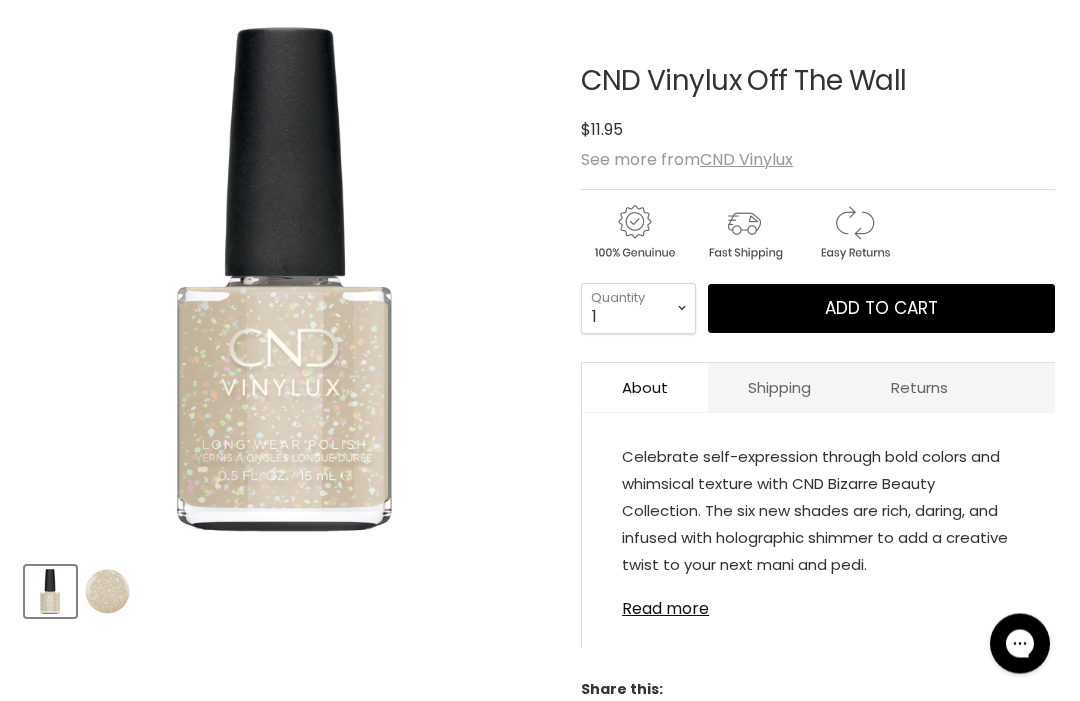 scroll, scrollTop: 284, scrollLeft: 0, axis: vertical 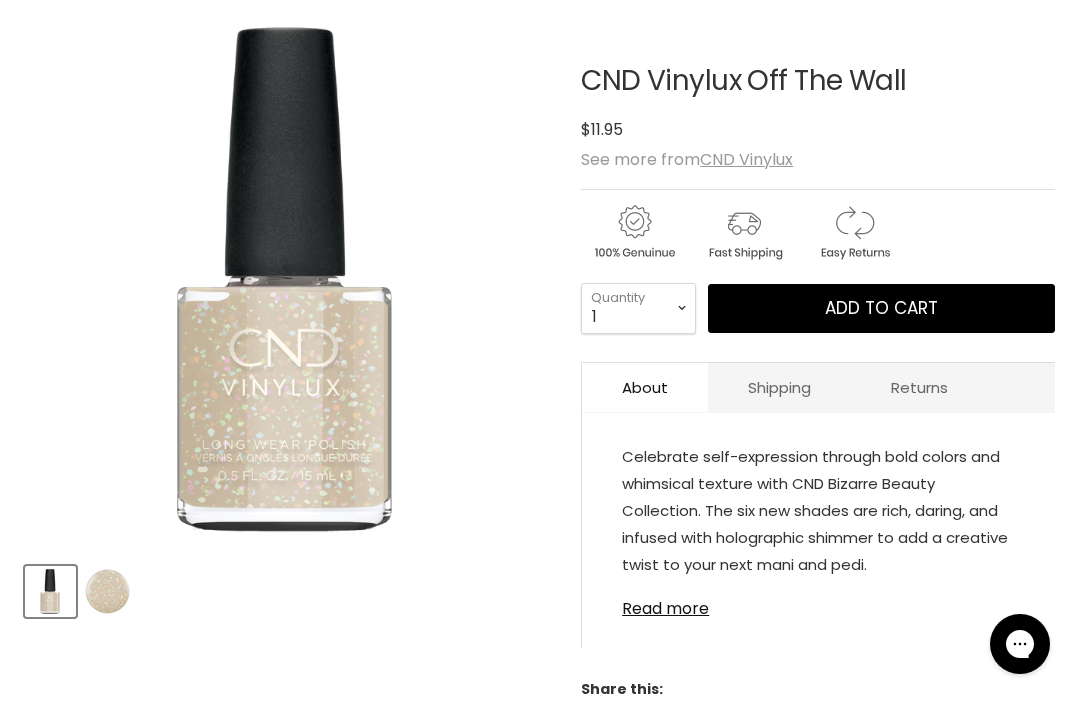 click at bounding box center [107, 591] 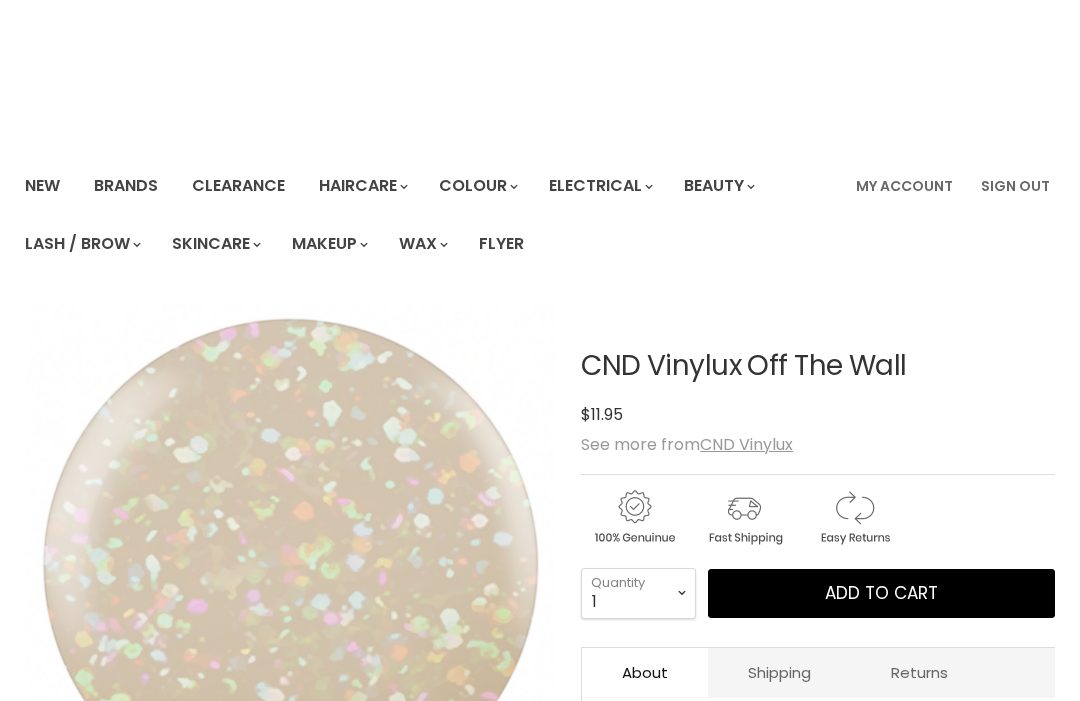 scroll, scrollTop: 0, scrollLeft: 0, axis: both 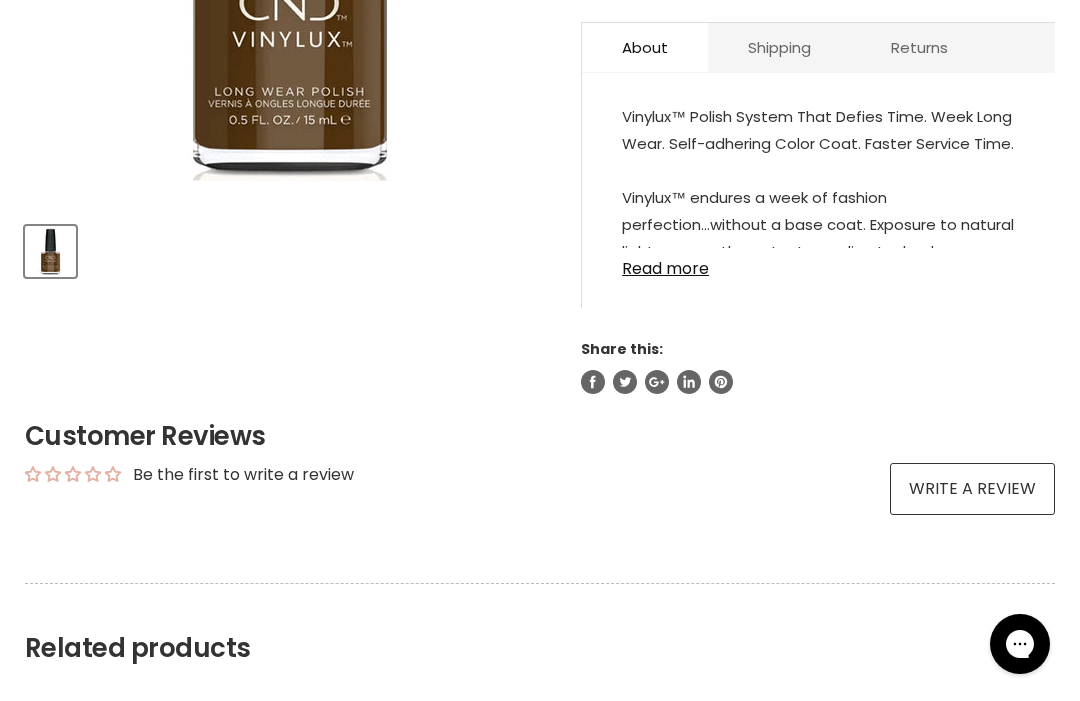 click on "Read more" at bounding box center [818, 263] 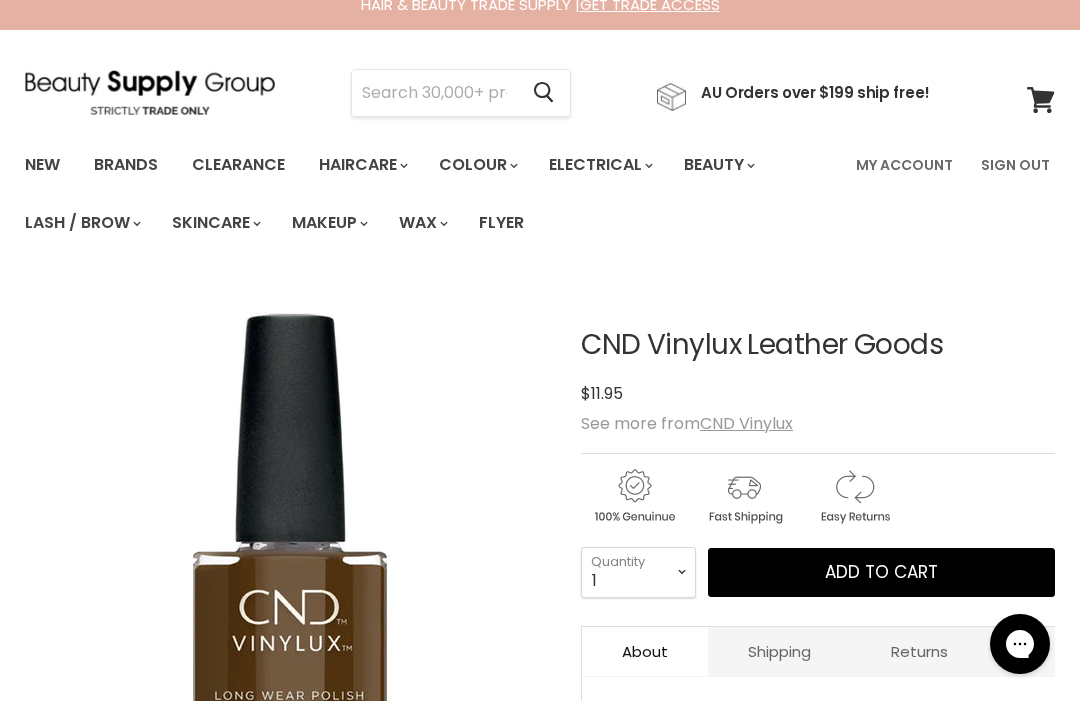scroll, scrollTop: 18, scrollLeft: 0, axis: vertical 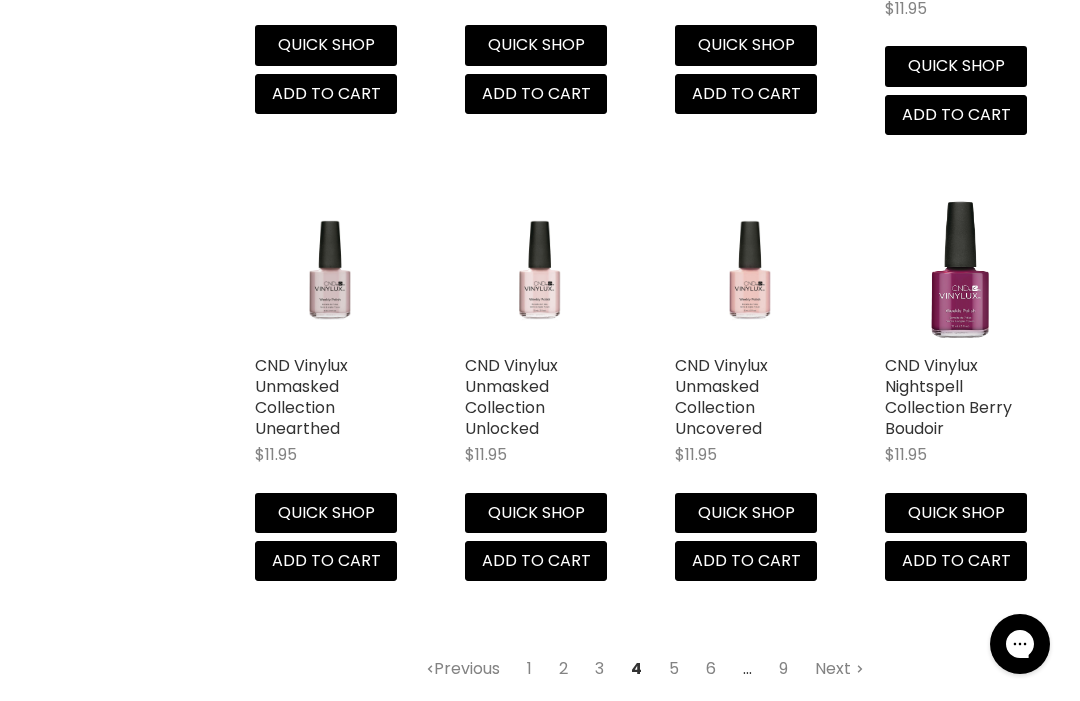 click on "5" at bounding box center (674, 669) 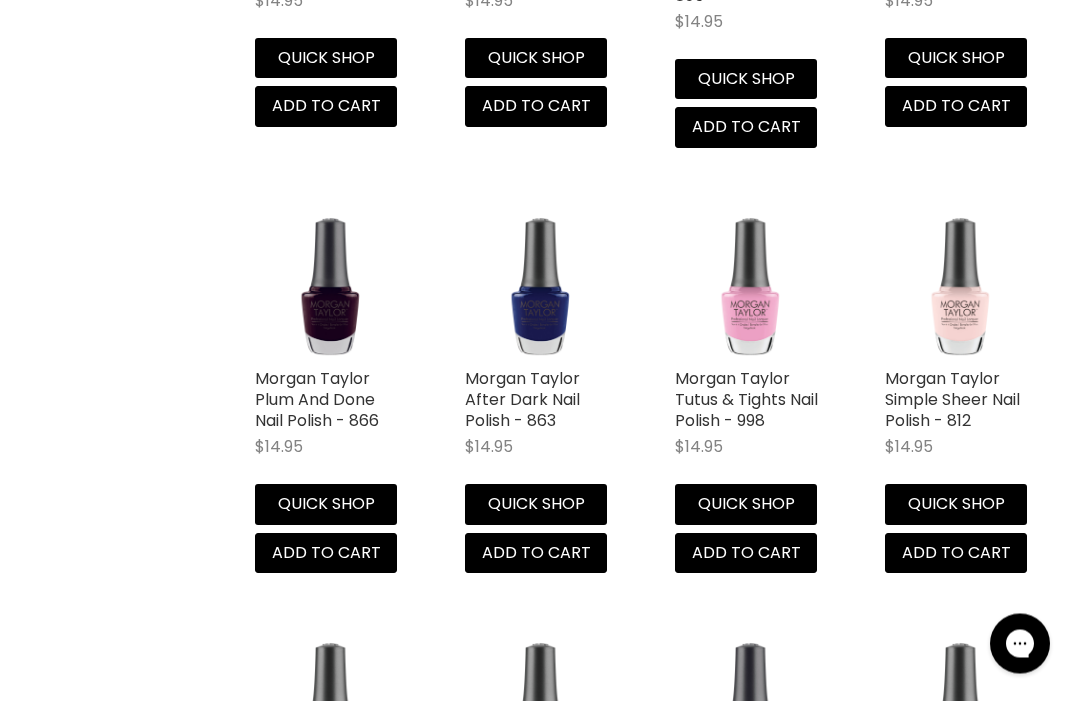 scroll, scrollTop: 3891, scrollLeft: 0, axis: vertical 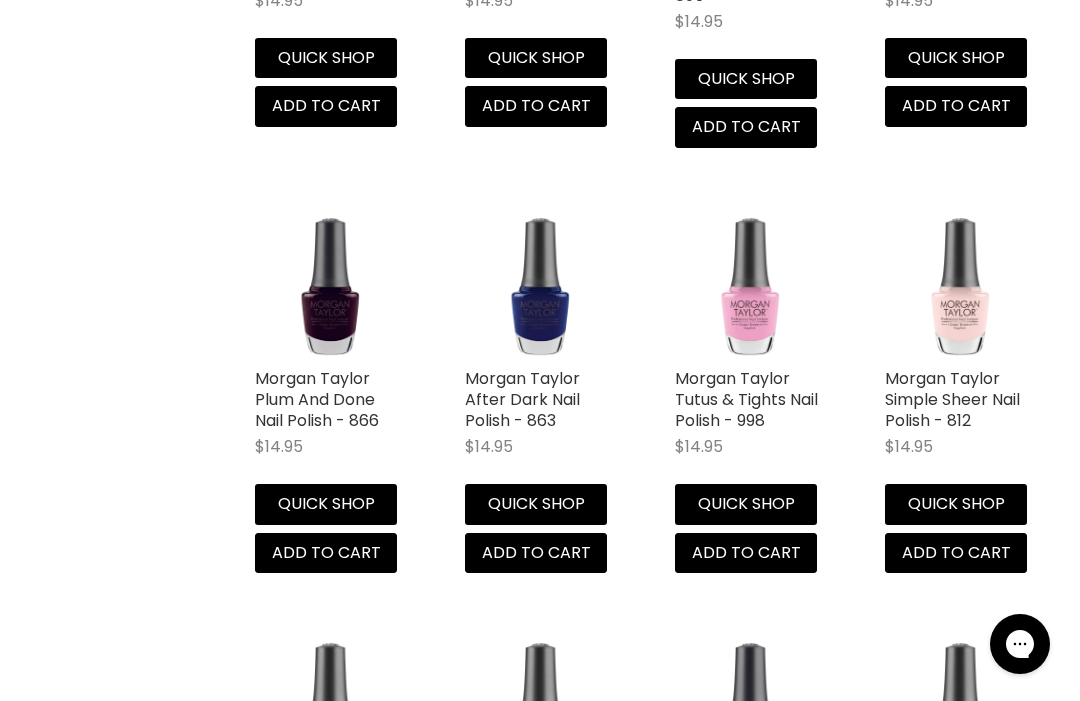 click on "Morgan Taylor After Dark Nail Polish - 863" at bounding box center [522, 399] 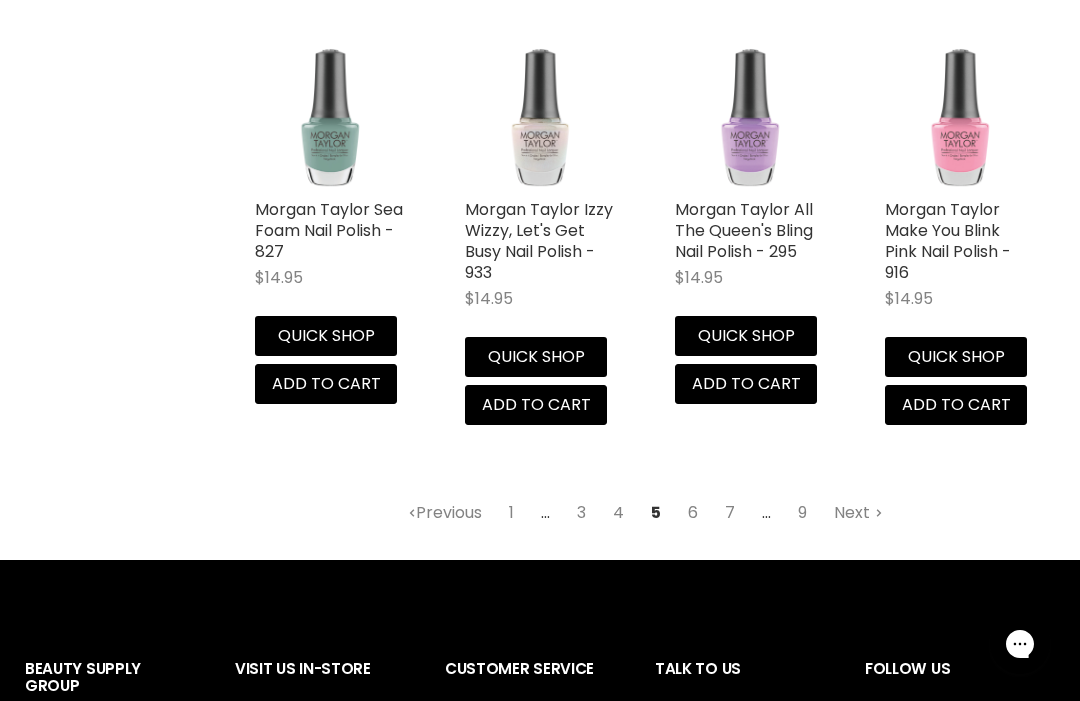 click on "6" at bounding box center [693, 513] 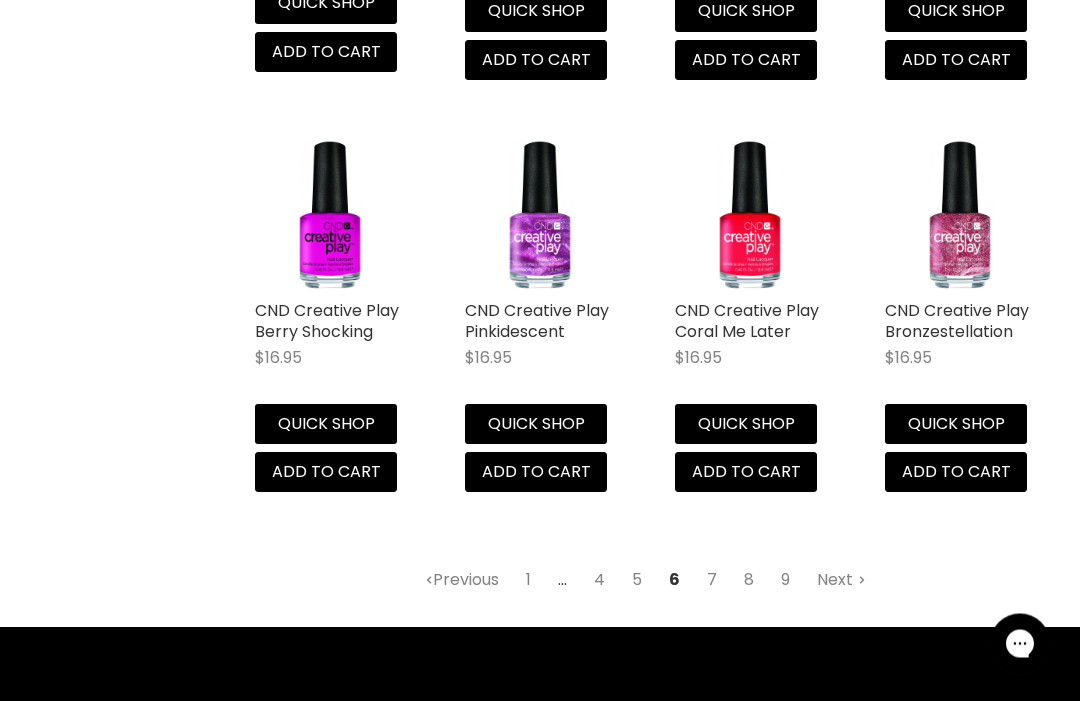 scroll, scrollTop: 5157, scrollLeft: 0, axis: vertical 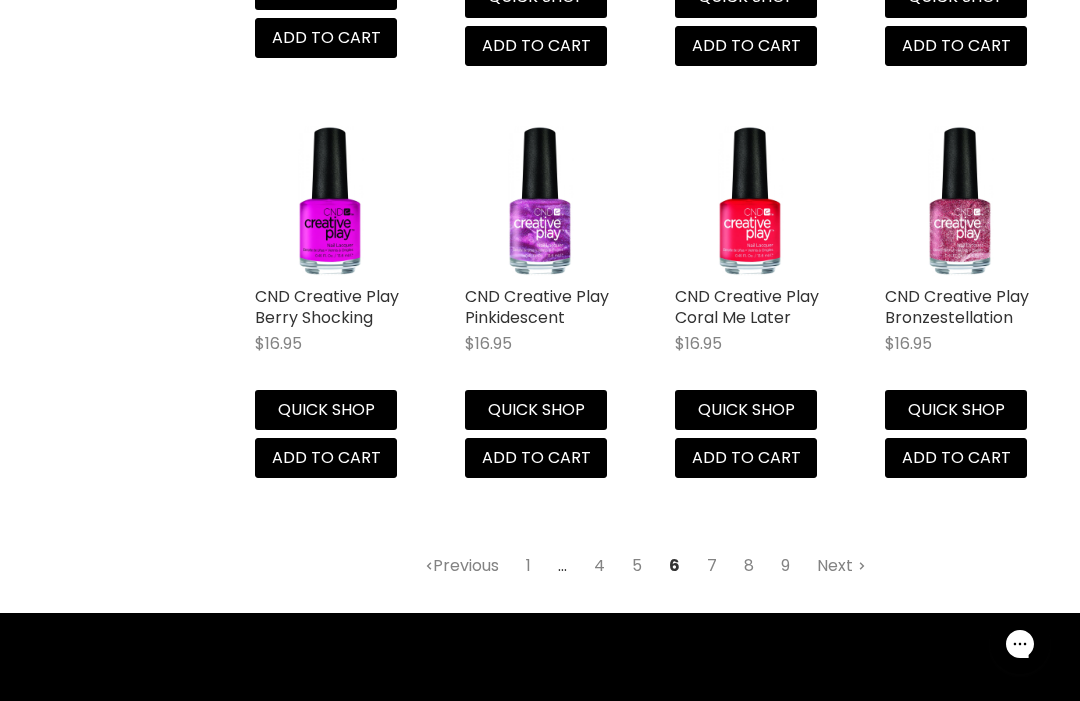 click on "7" at bounding box center [712, 566] 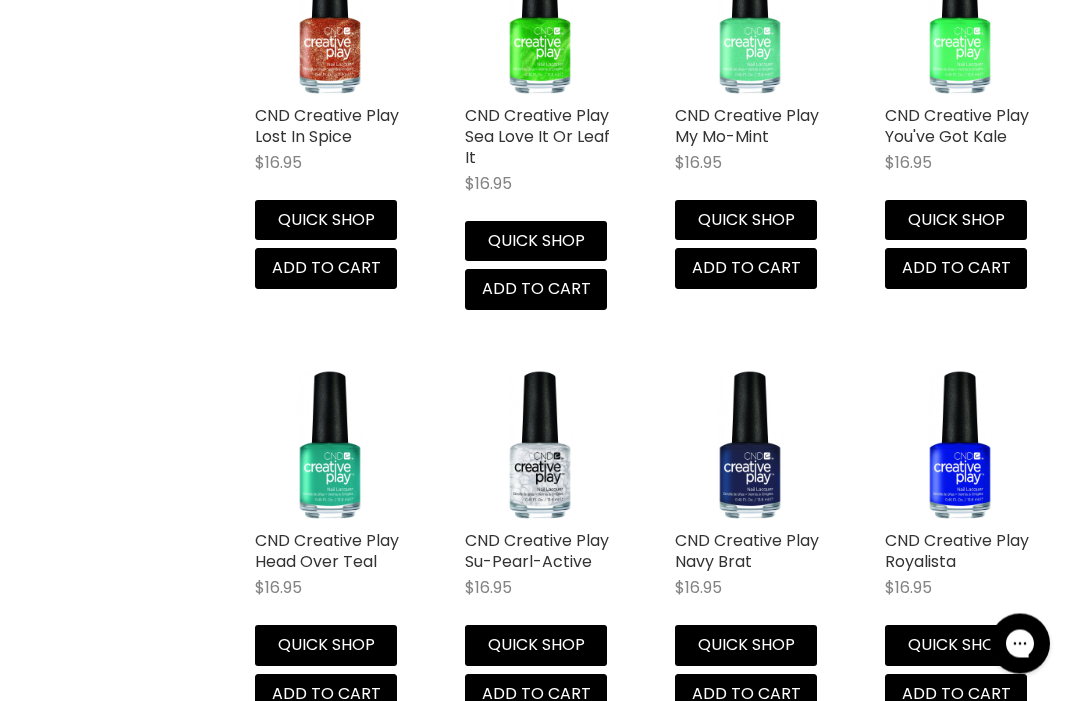 scroll, scrollTop: 1477, scrollLeft: 0, axis: vertical 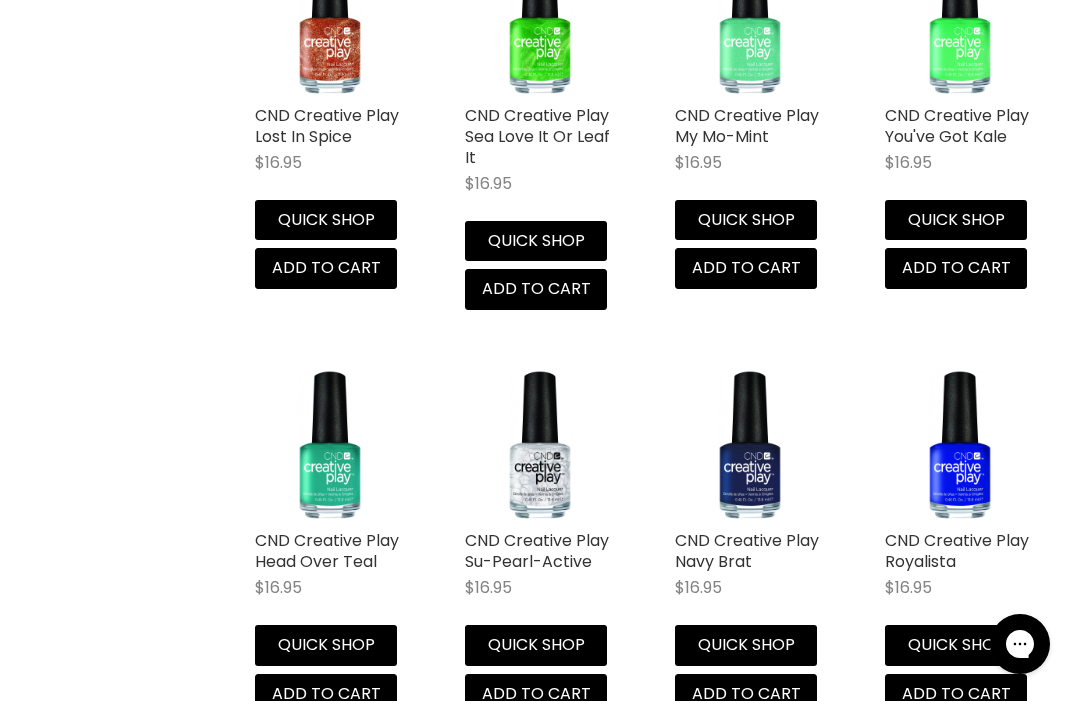 click at bounding box center [750, 445] 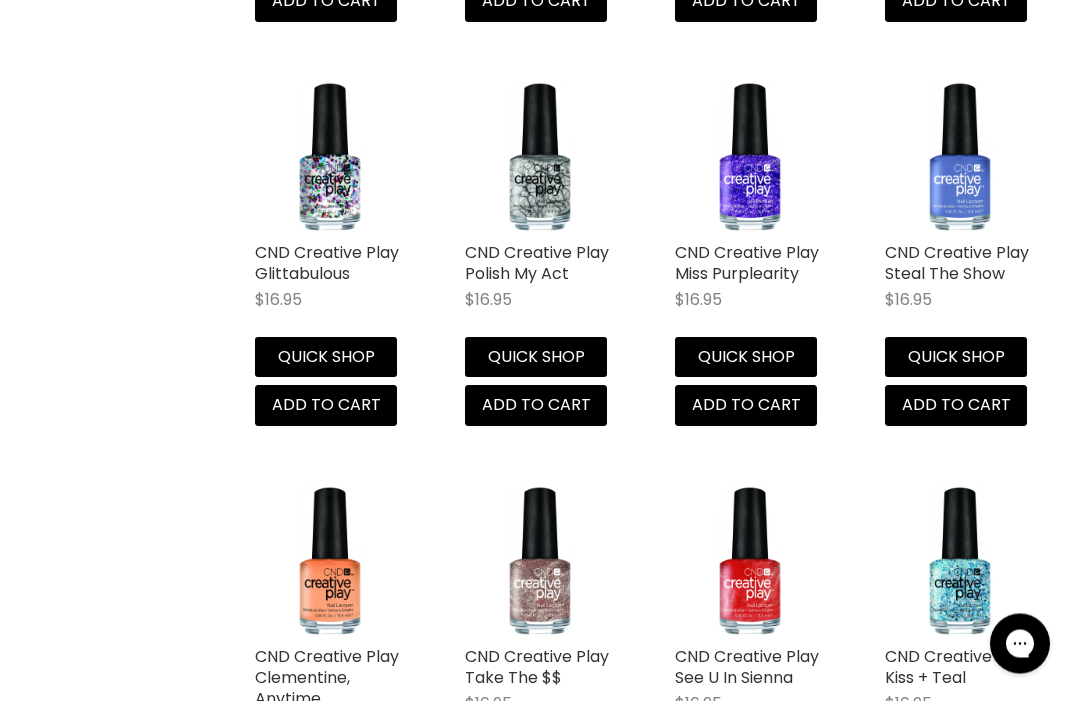 scroll, scrollTop: 3382, scrollLeft: 0, axis: vertical 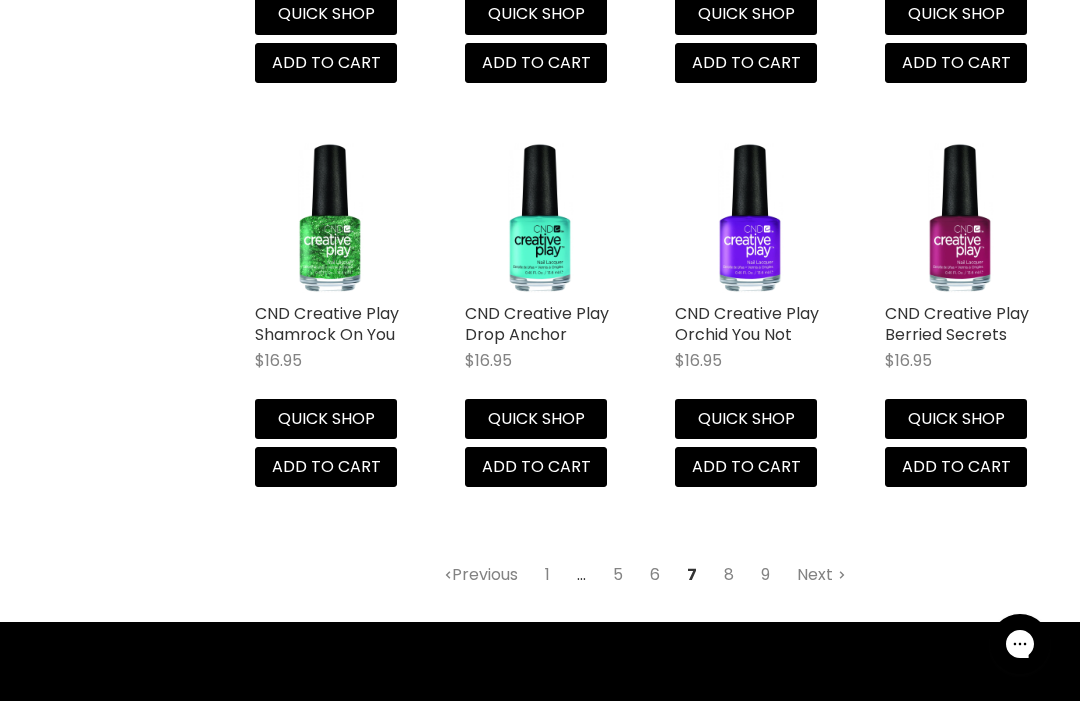 click on "8" at bounding box center (729, 575) 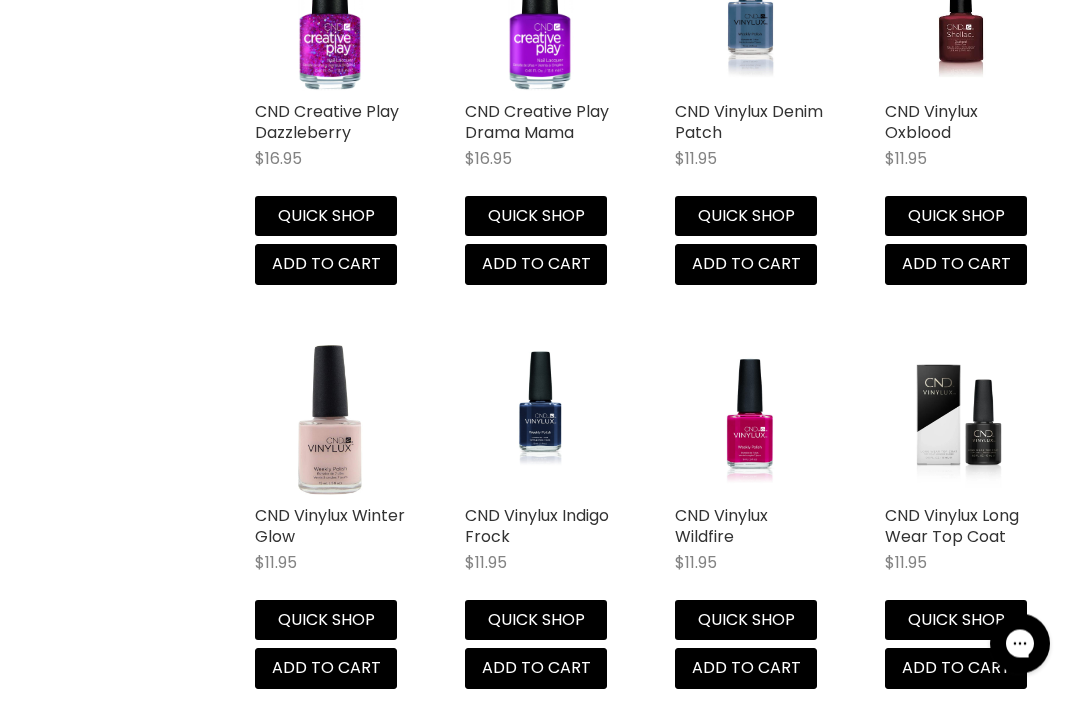 scroll, scrollTop: 1056, scrollLeft: 0, axis: vertical 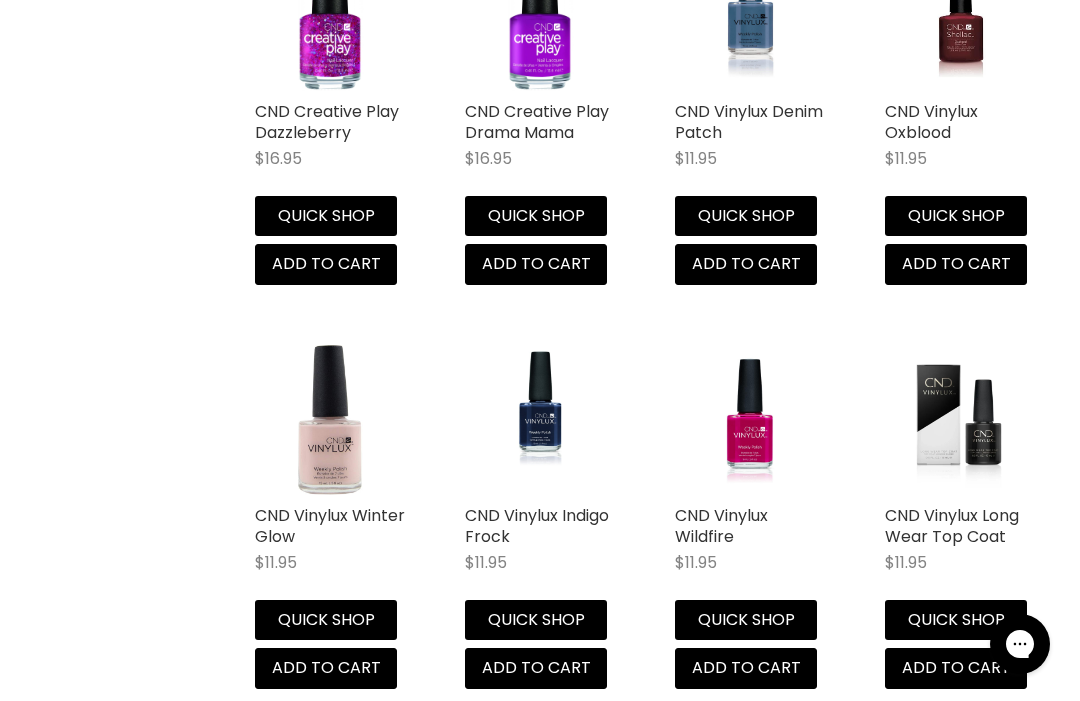 click at bounding box center (540, 420) 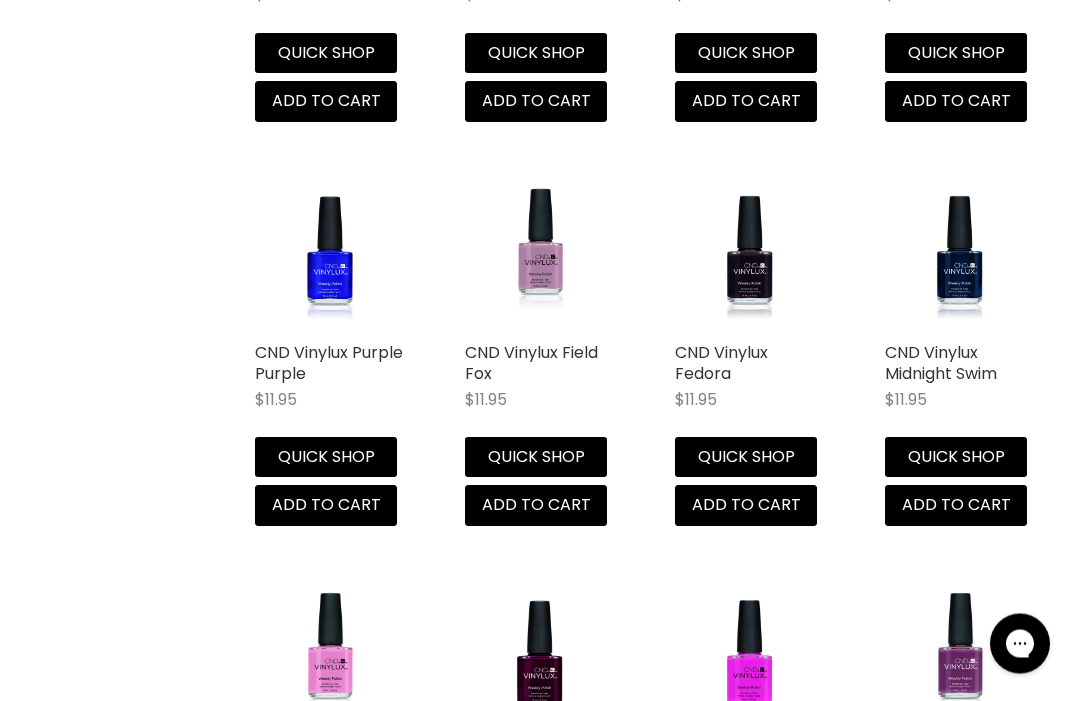 scroll, scrollTop: 3240, scrollLeft: 0, axis: vertical 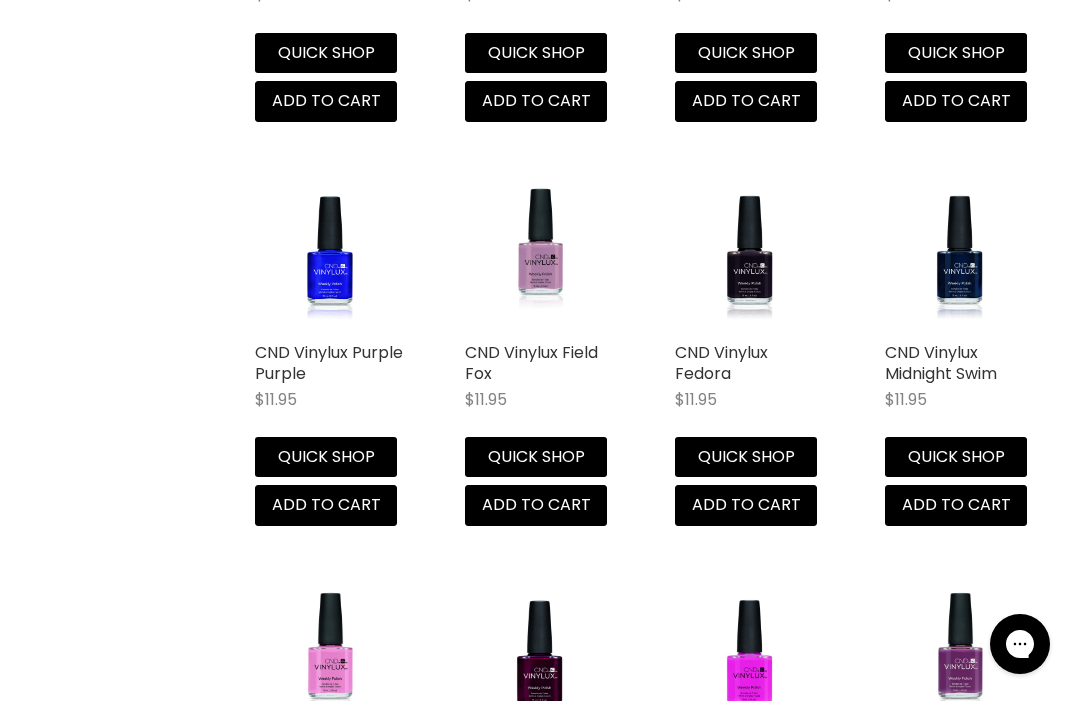 click at bounding box center (960, 257) 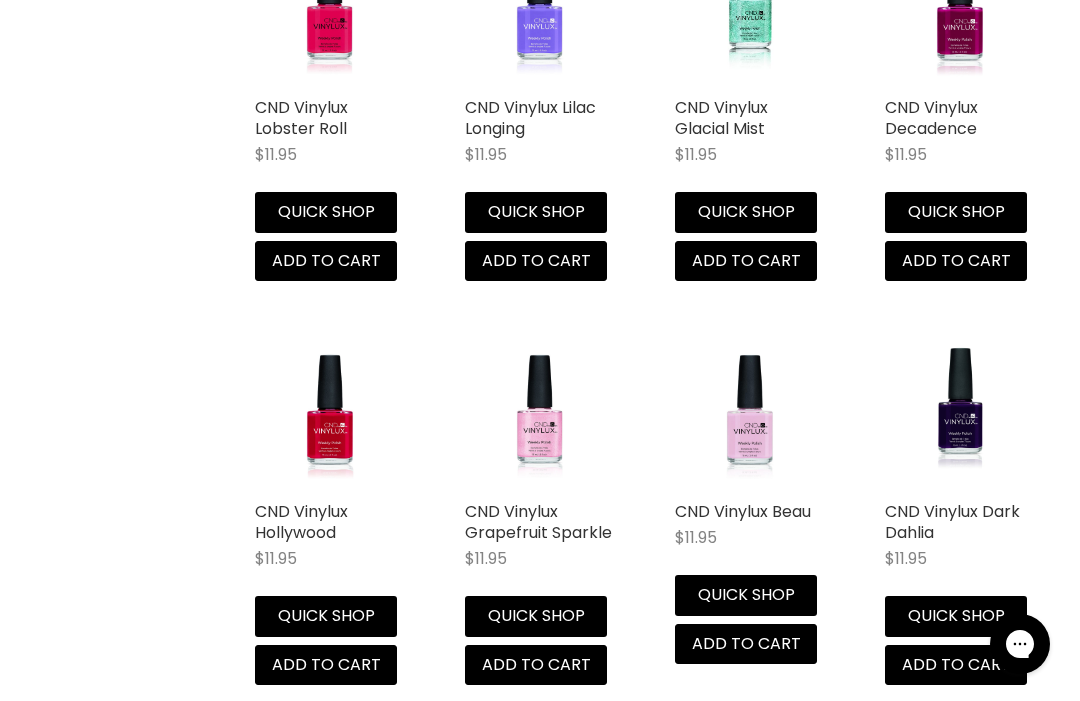 scroll, scrollTop: 4314, scrollLeft: 0, axis: vertical 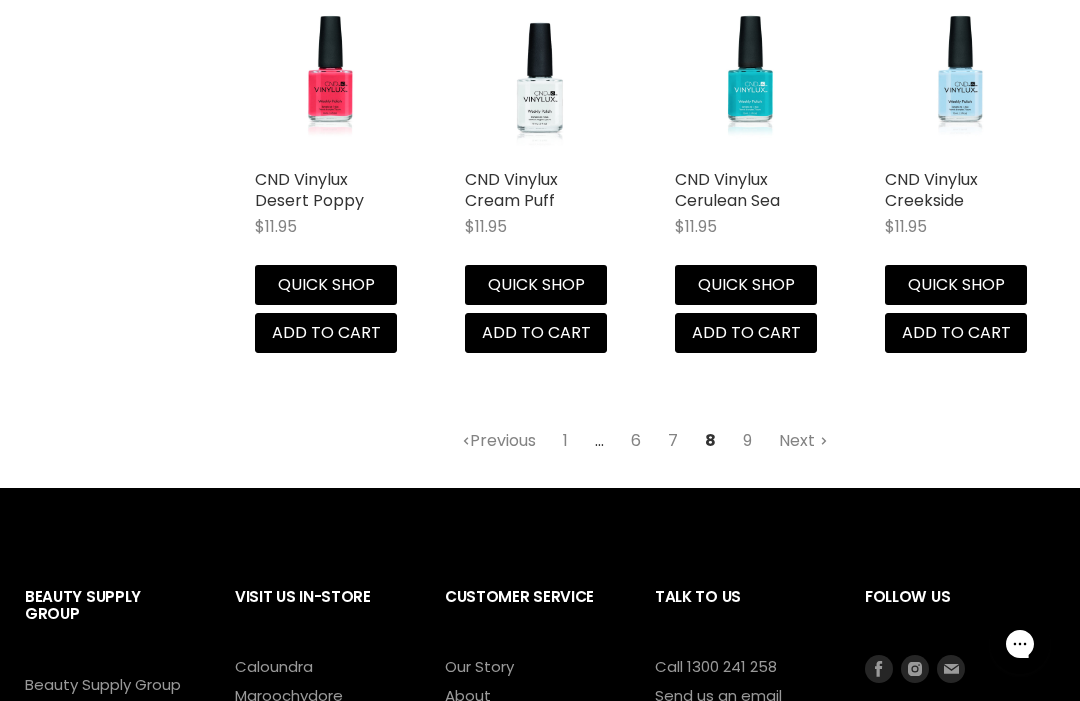 click on "9" at bounding box center [747, 441] 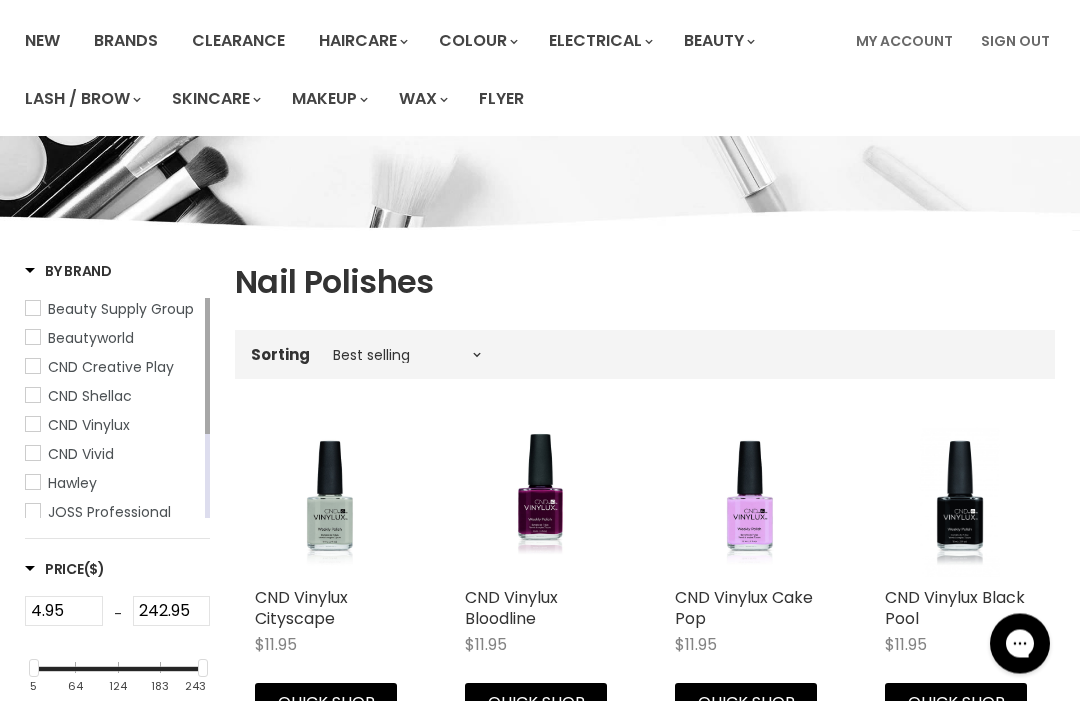 scroll, scrollTop: 0, scrollLeft: 0, axis: both 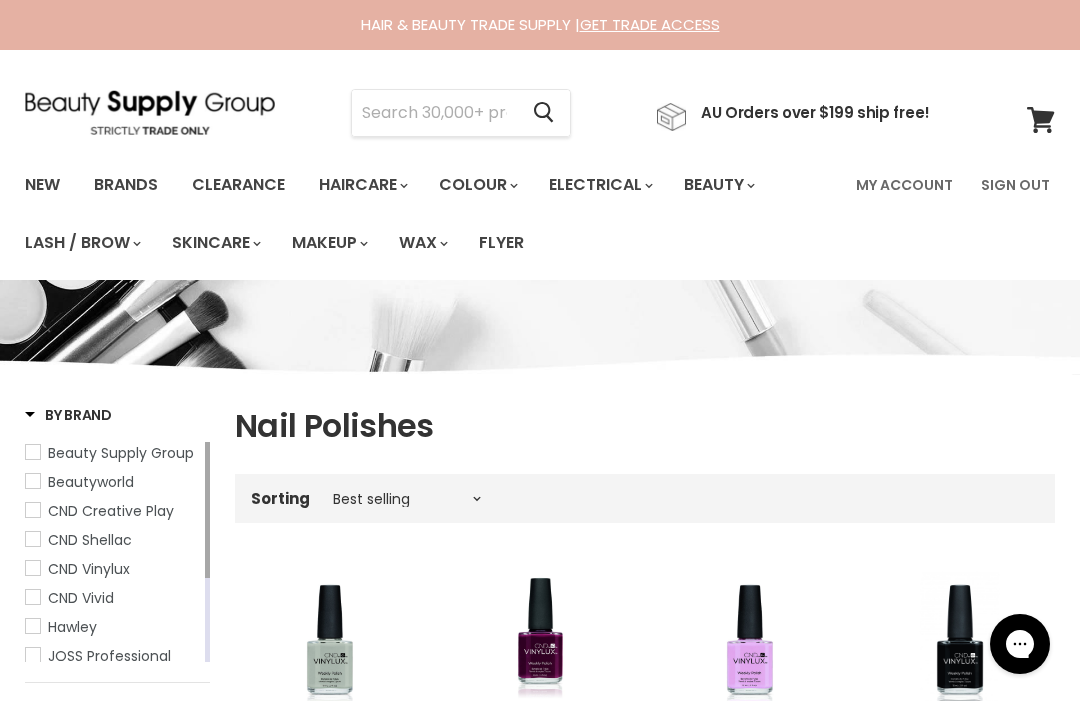 click on "Clearance" at bounding box center (238, 185) 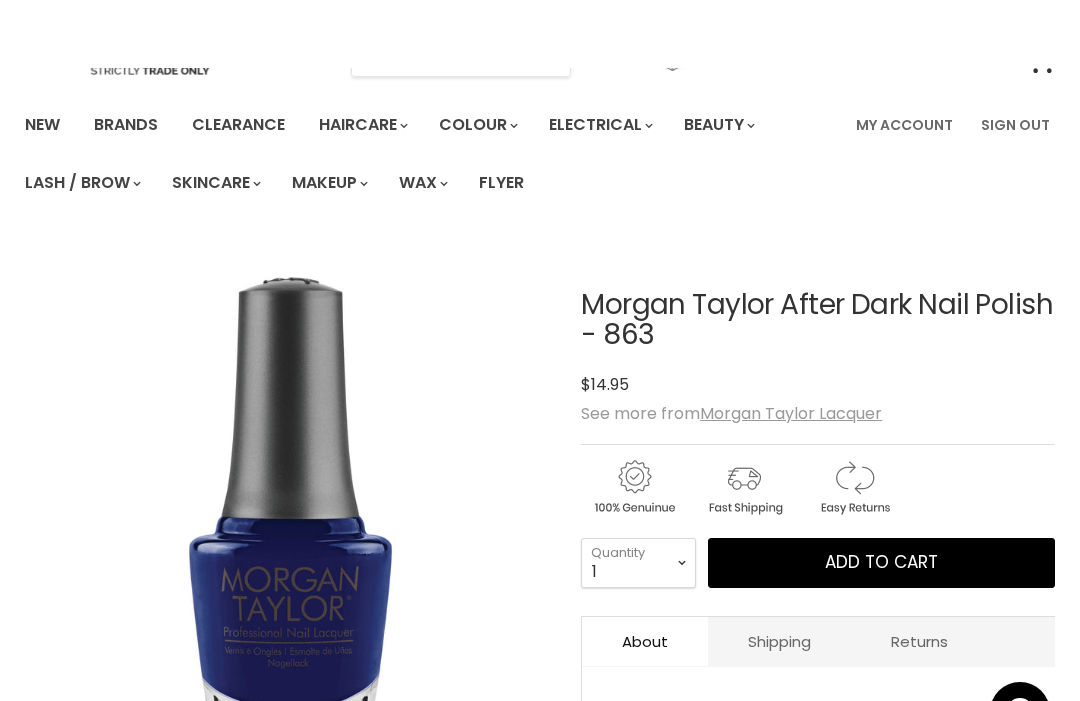 scroll, scrollTop: 0, scrollLeft: 0, axis: both 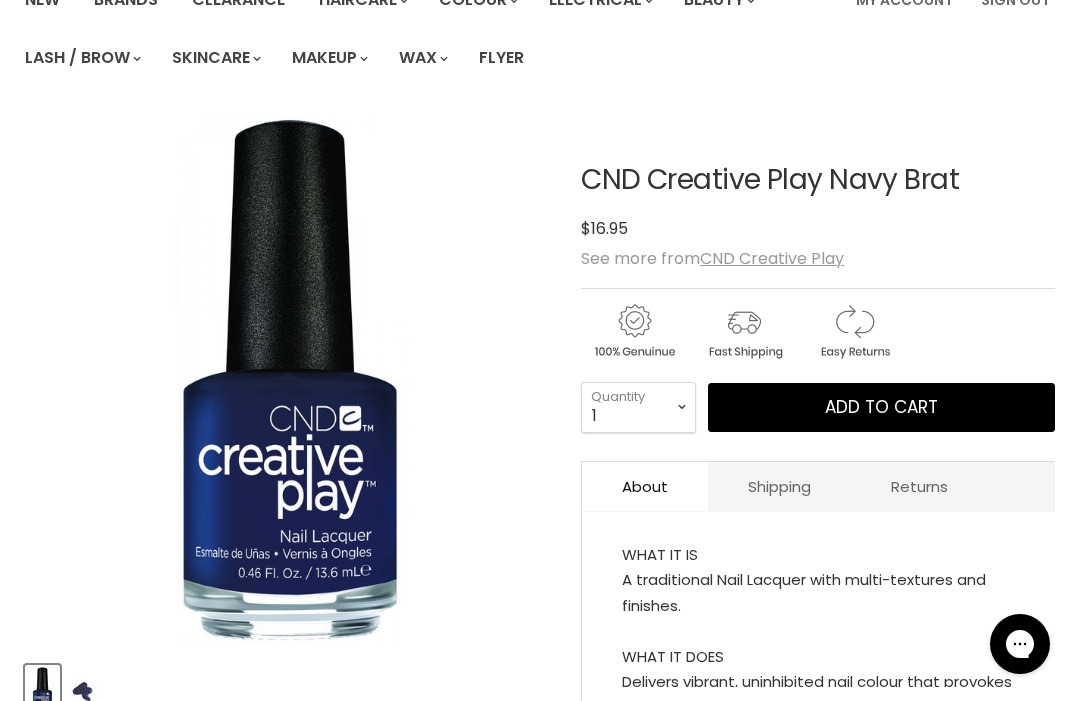 click on "Read more" at bounding box center (818, 702) 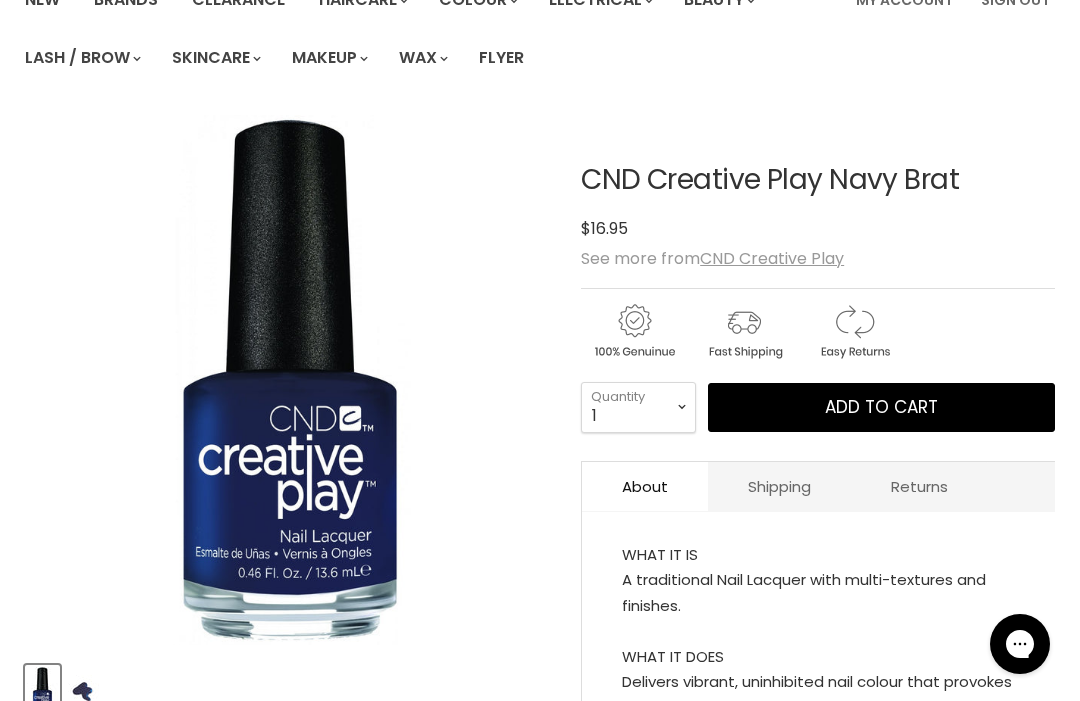 click at bounding box center (83, 690) 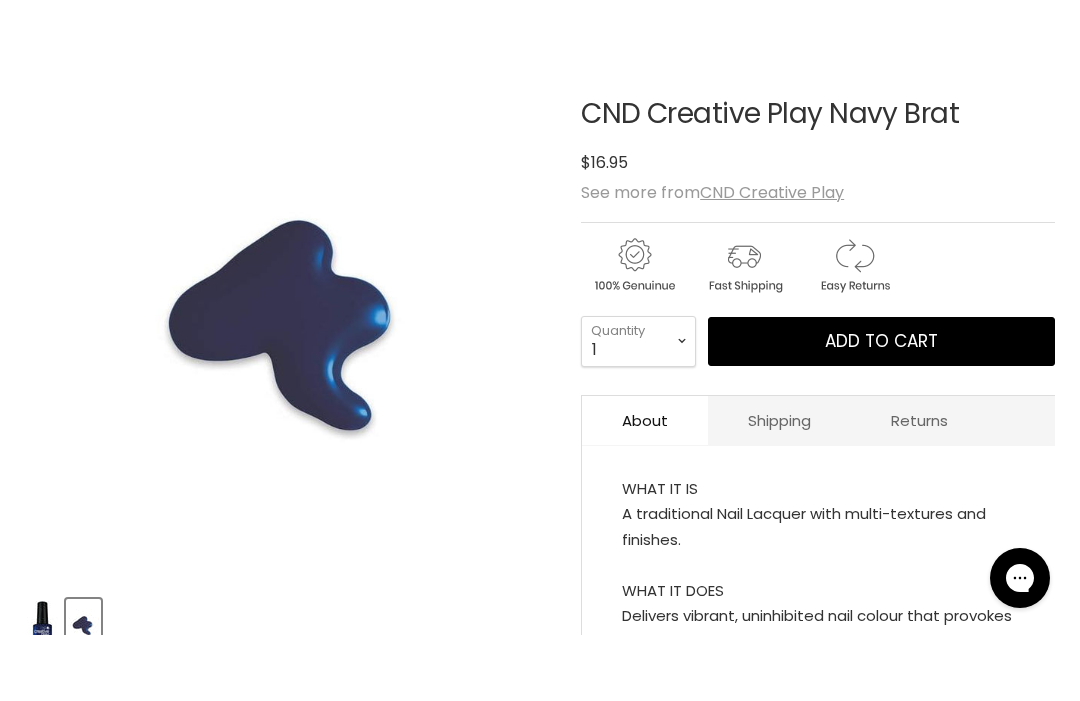 scroll, scrollTop: 252, scrollLeft: 0, axis: vertical 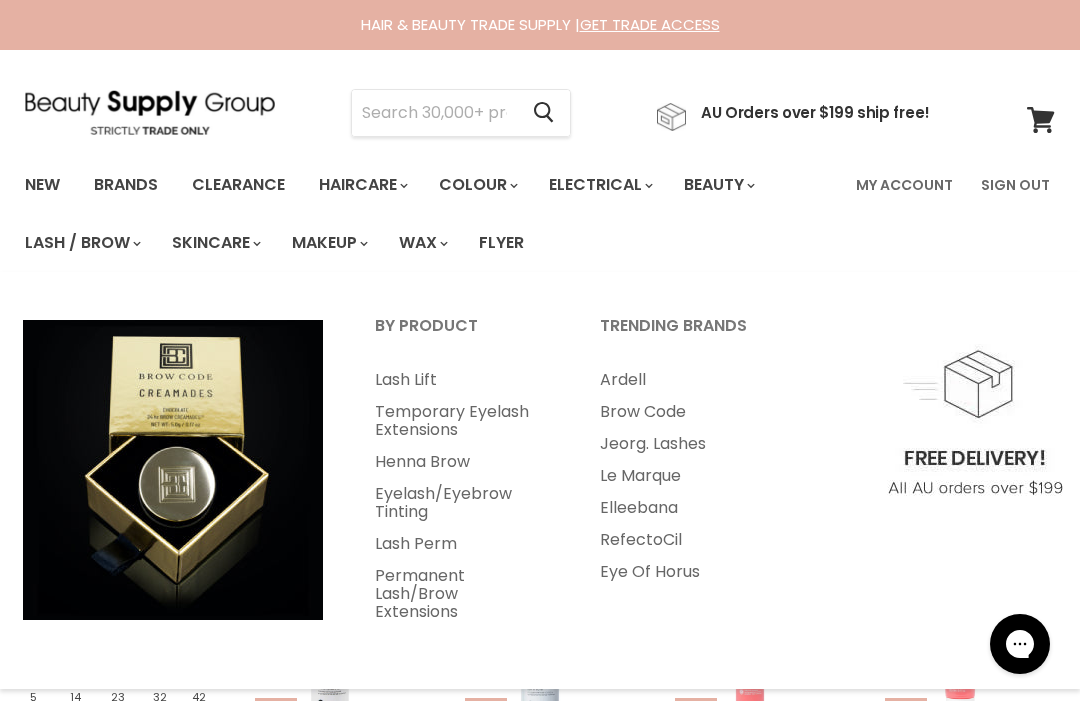 click on "Ardell" at bounding box center (685, 380) 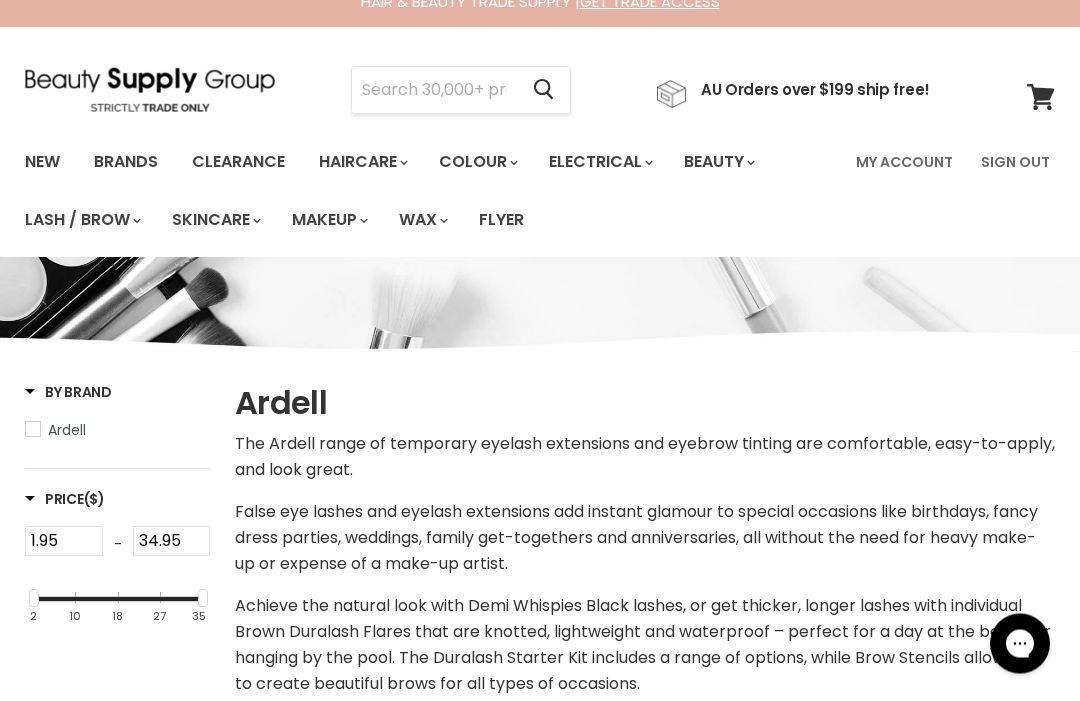 scroll, scrollTop: 0, scrollLeft: 0, axis: both 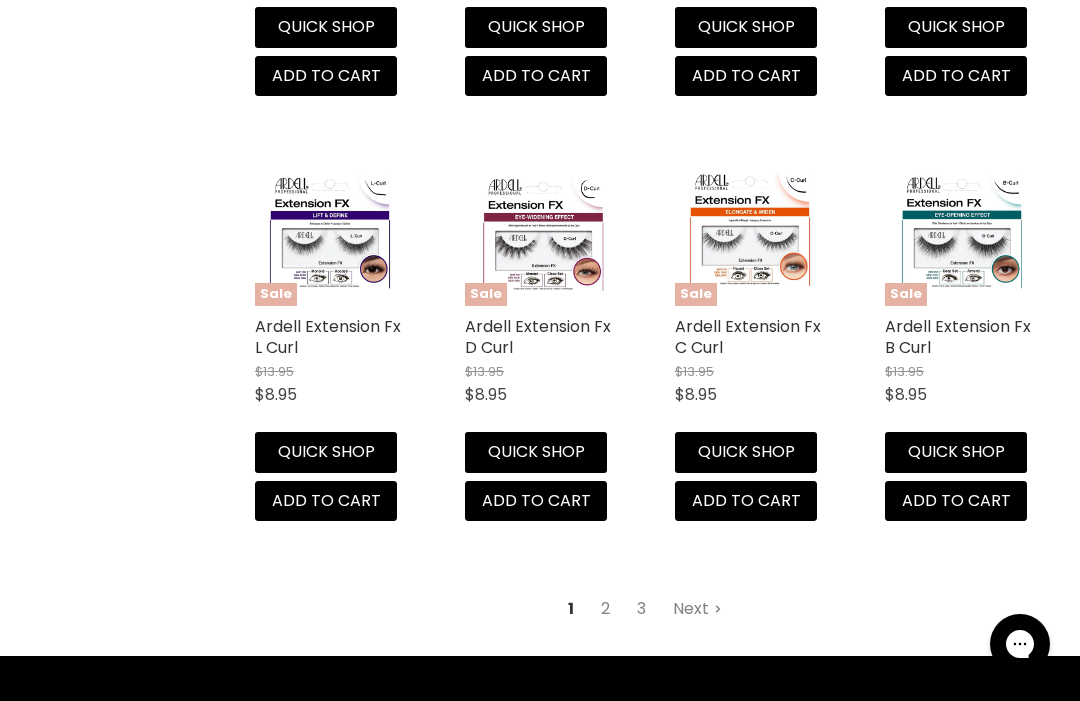 click on "2" at bounding box center [605, 609] 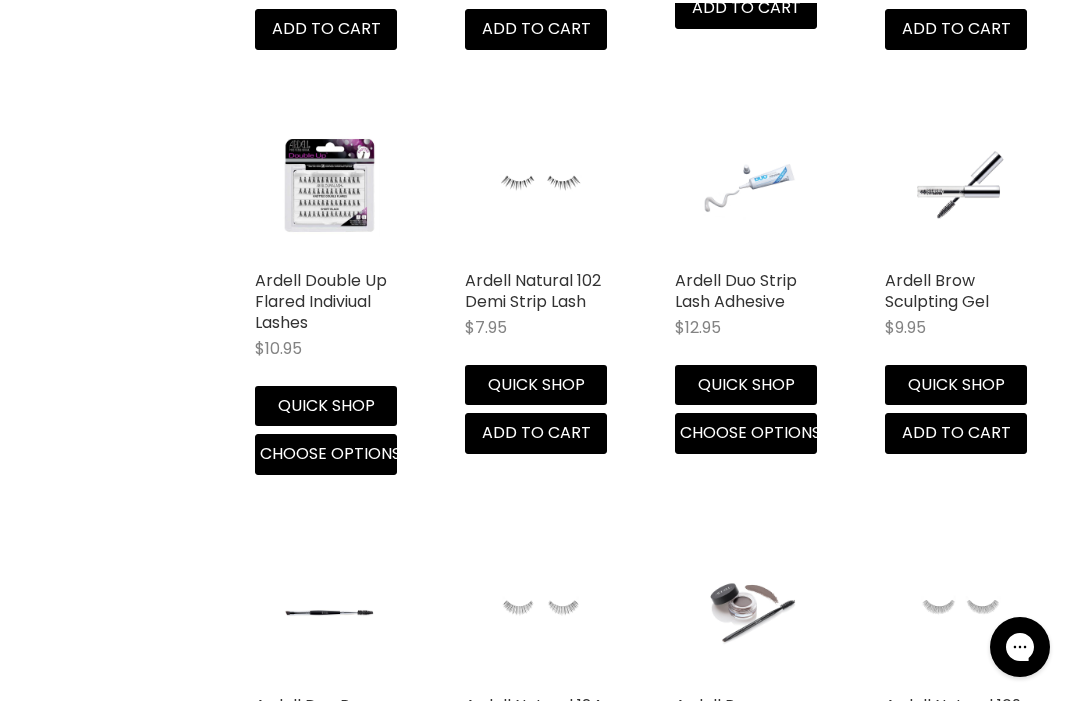 scroll, scrollTop: 2168, scrollLeft: 0, axis: vertical 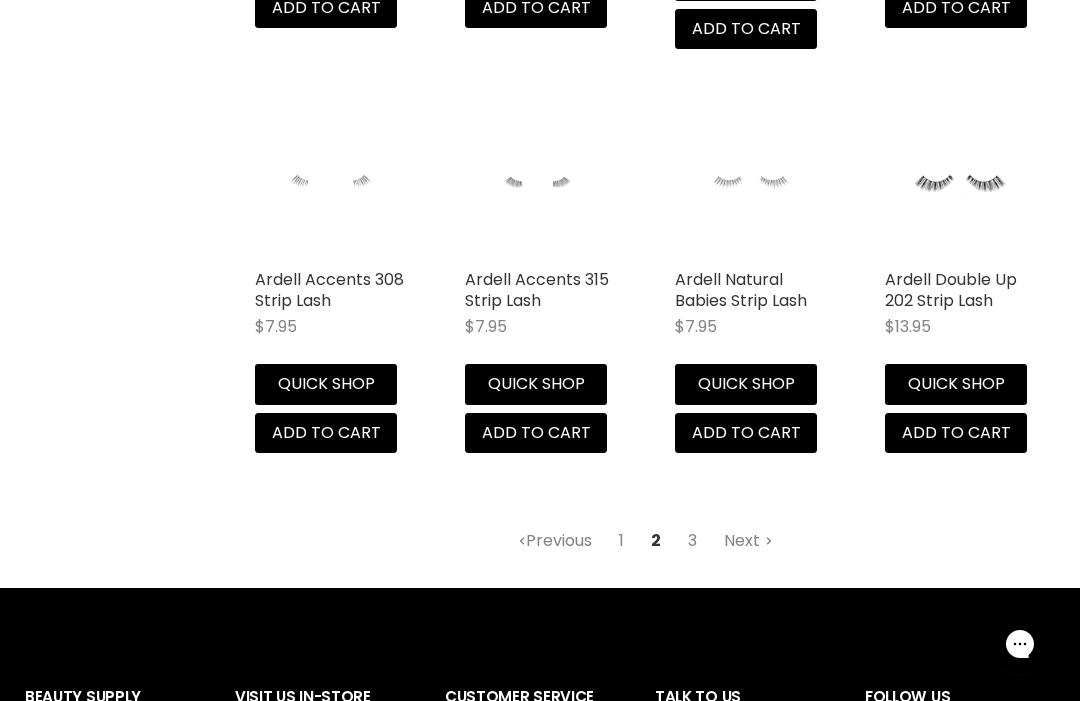 click on "3" at bounding box center [692, 541] 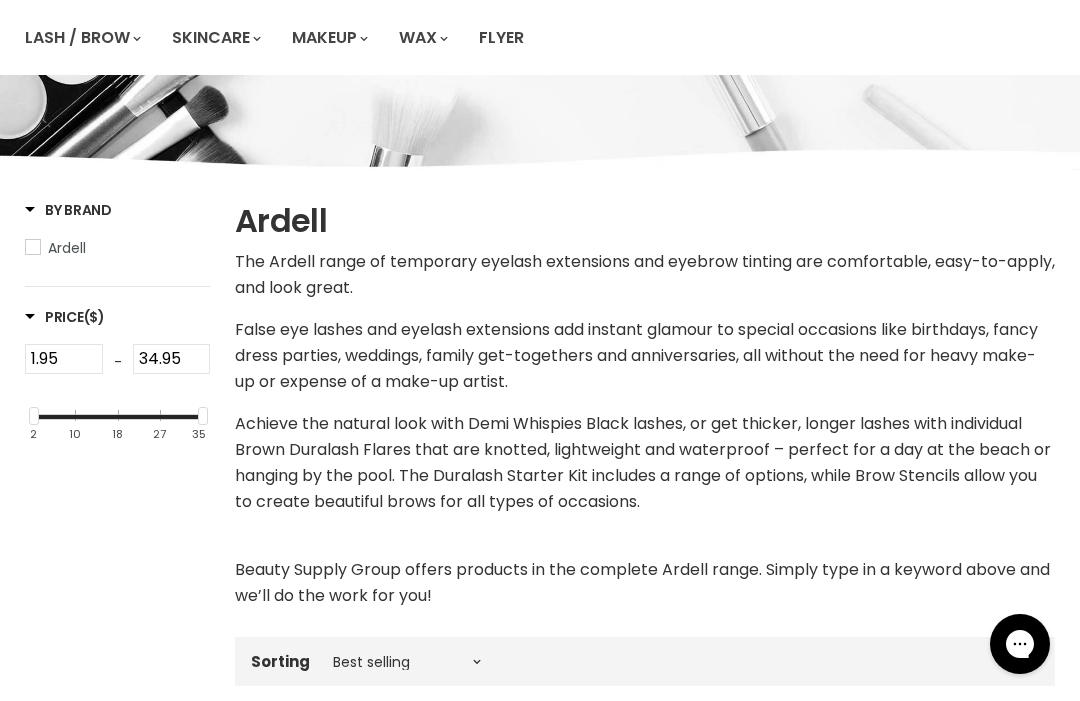 scroll, scrollTop: 0, scrollLeft: 0, axis: both 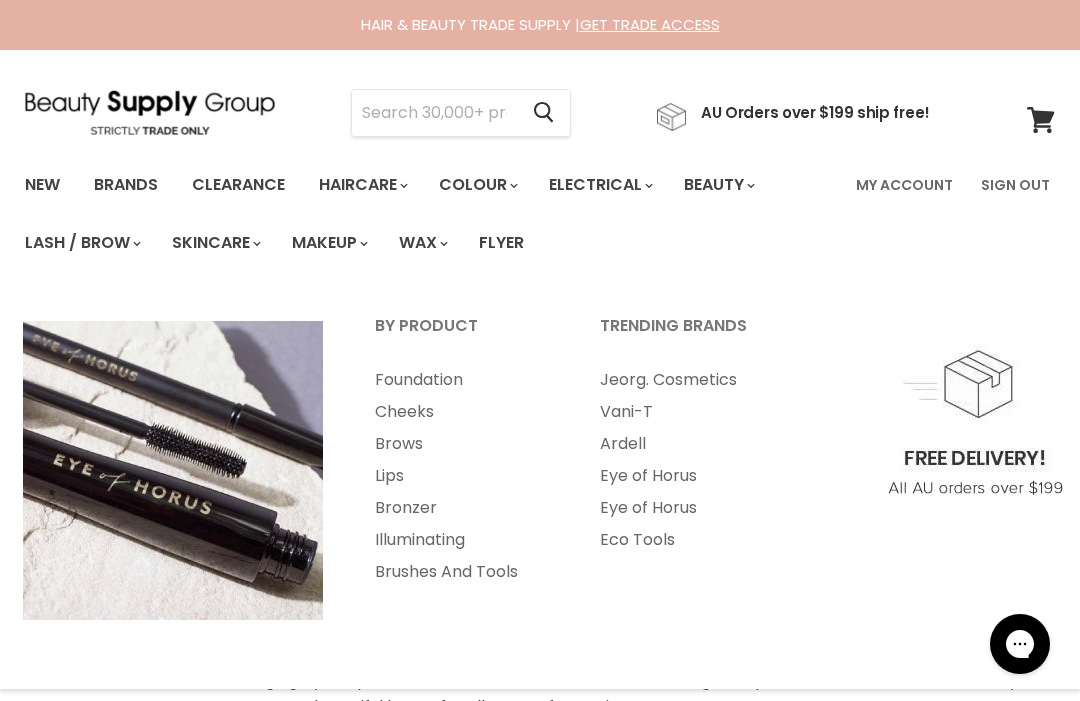 click on "Brushes And Tools" at bounding box center (460, 572) 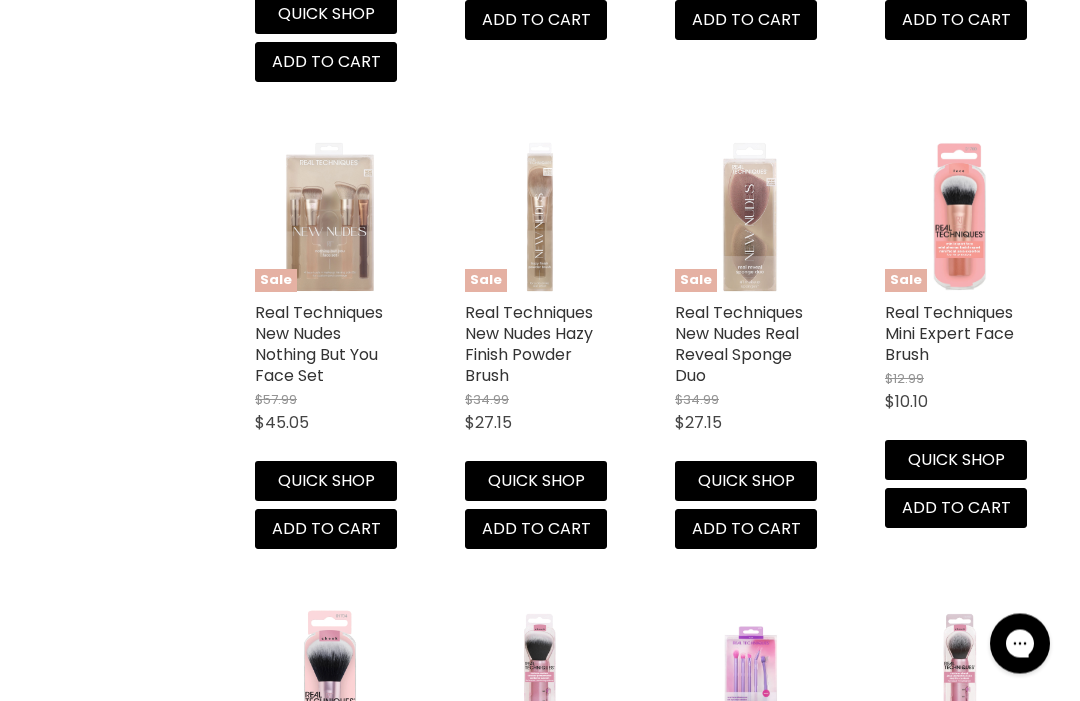 scroll, scrollTop: 4166, scrollLeft: 0, axis: vertical 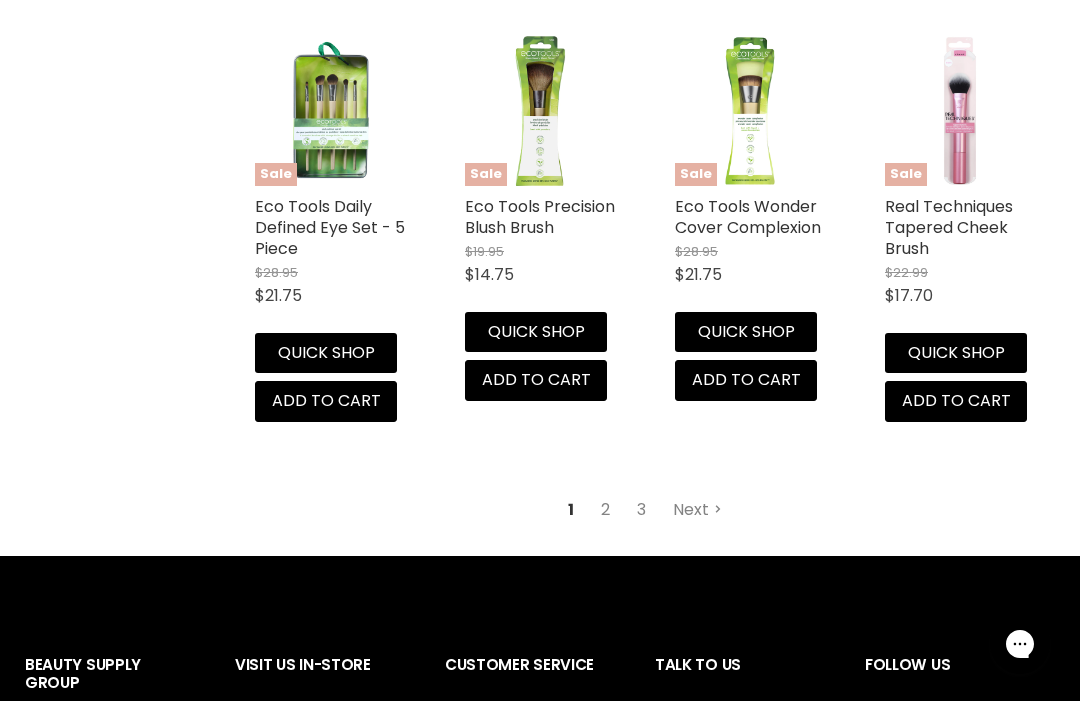 click on "2" at bounding box center (605, 510) 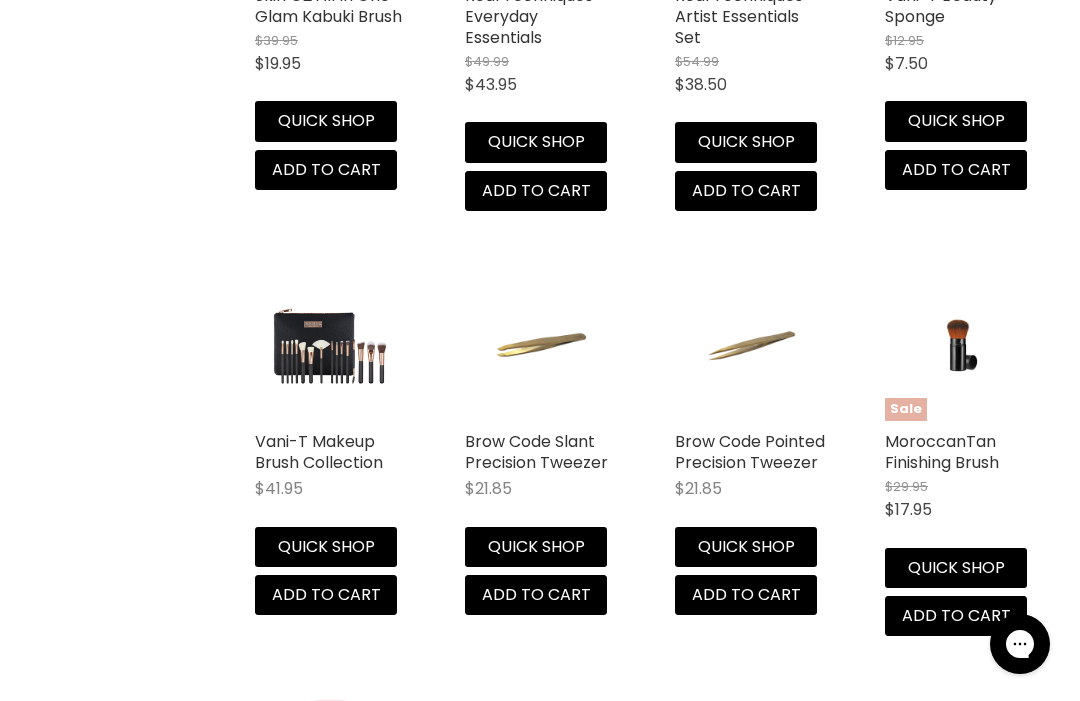 scroll, scrollTop: 3765, scrollLeft: 0, axis: vertical 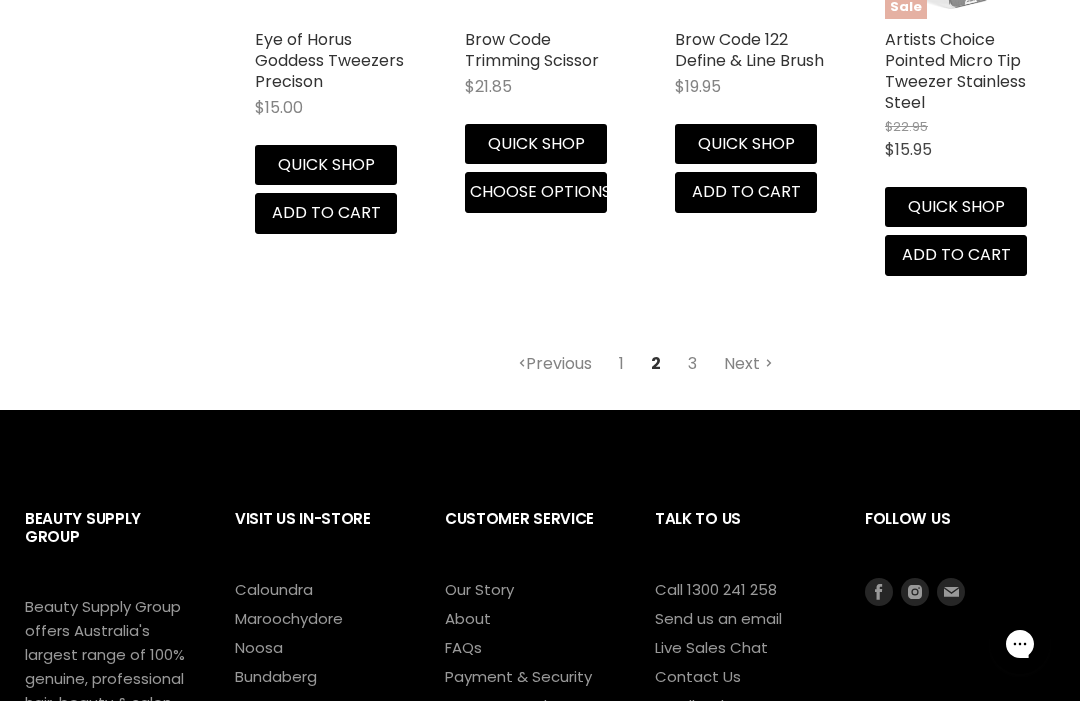 click on "3" at bounding box center [692, 364] 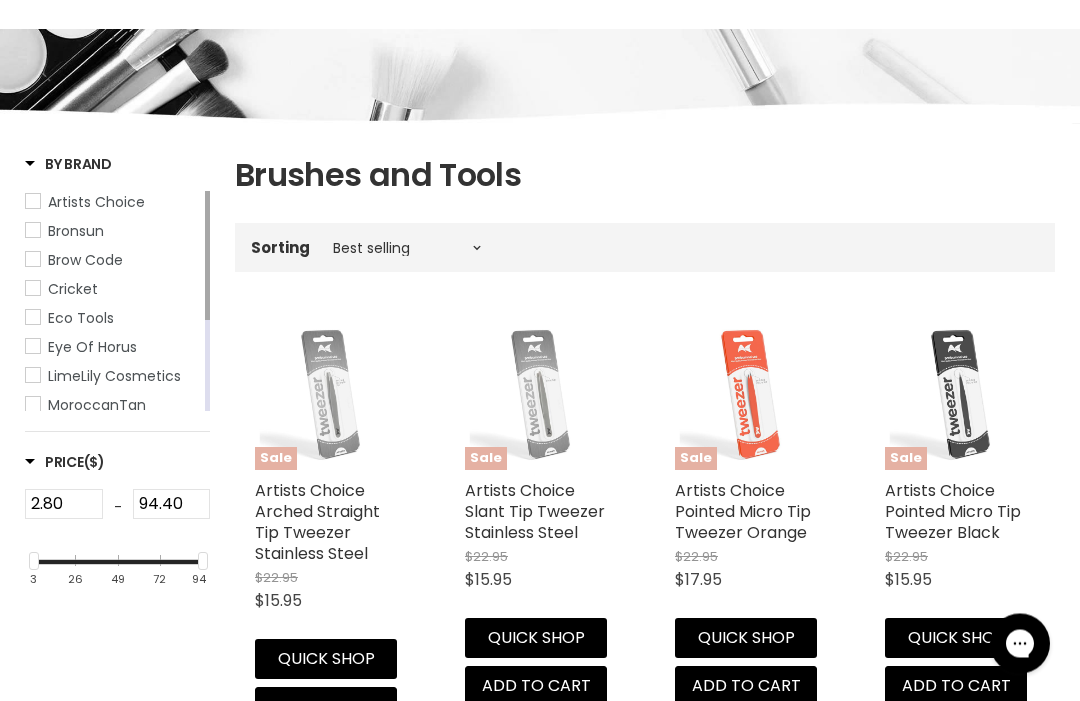 scroll, scrollTop: 0, scrollLeft: 0, axis: both 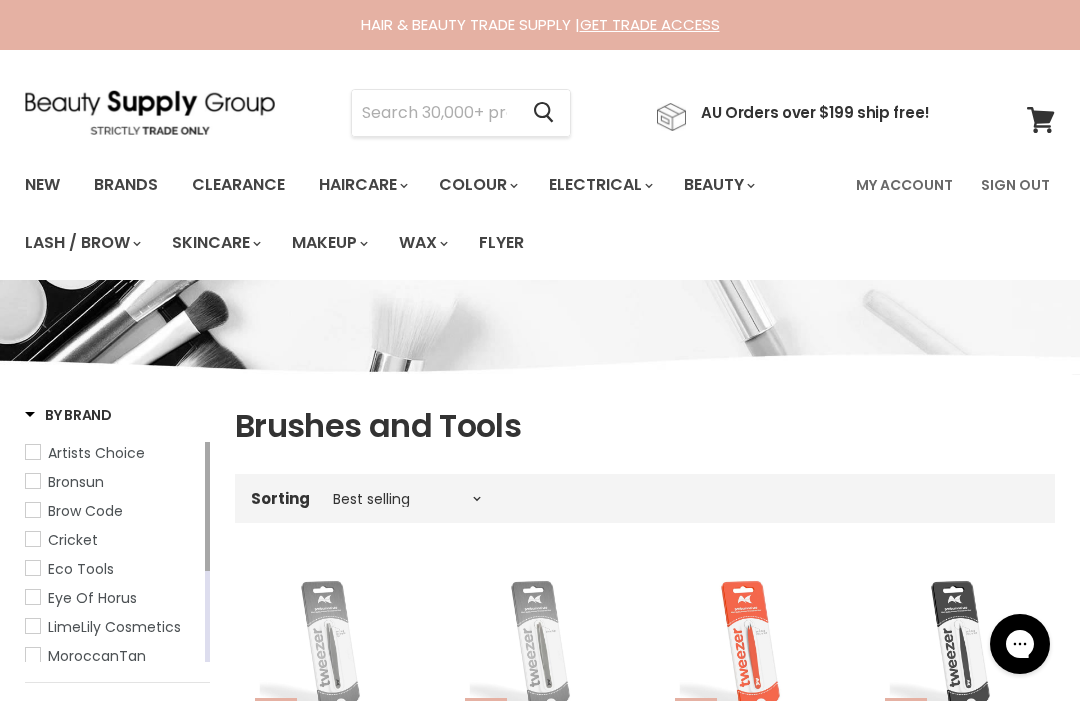 click on "Brands" at bounding box center (126, 185) 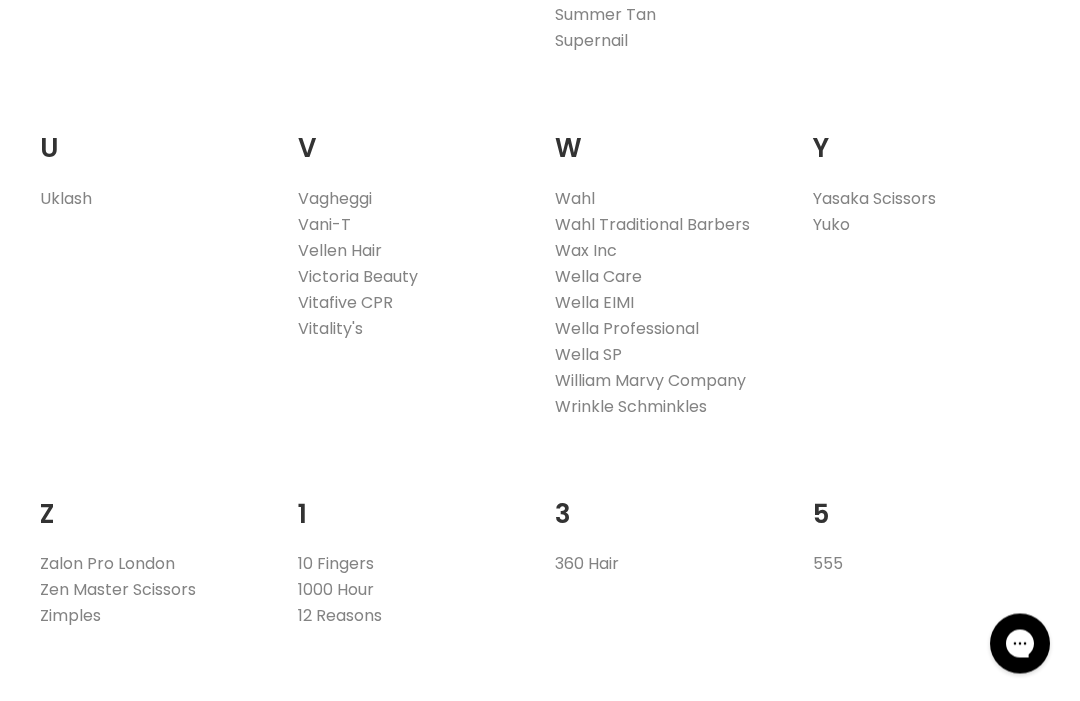 scroll, scrollTop: 3670, scrollLeft: 0, axis: vertical 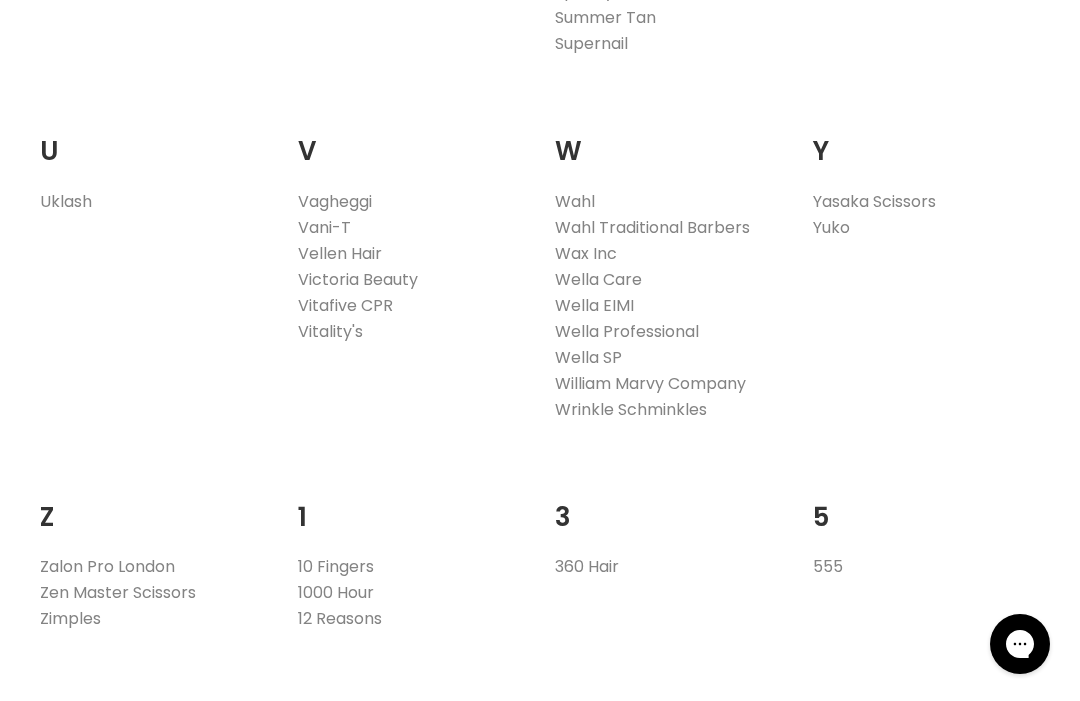 click on "Vani-T" at bounding box center [324, 227] 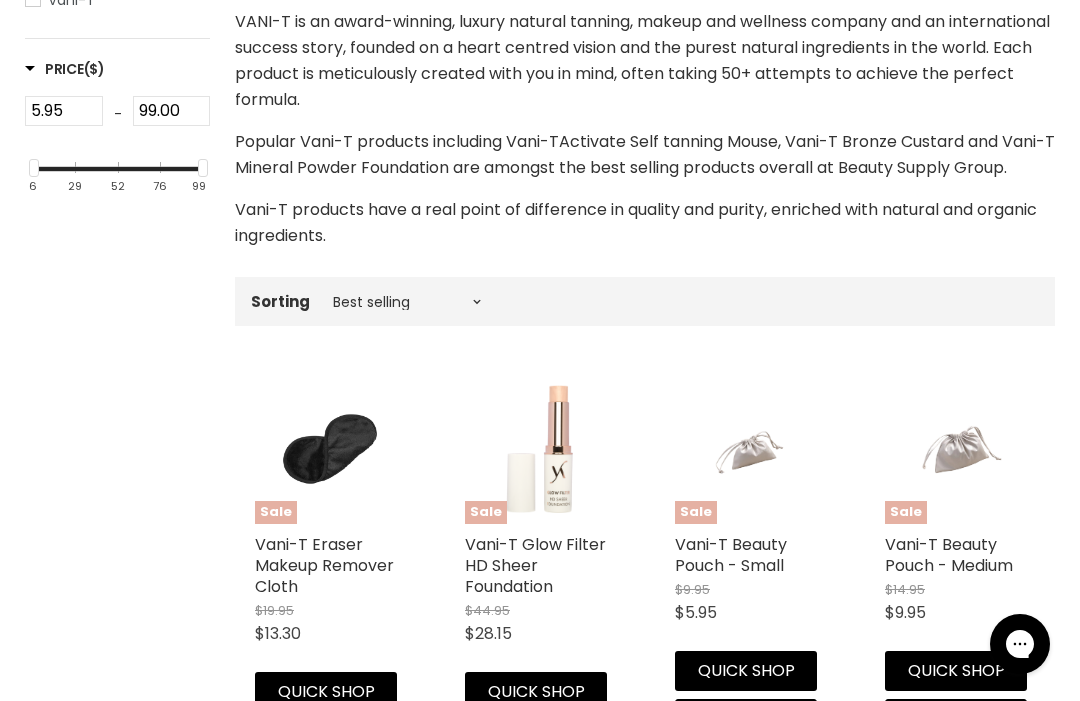 scroll, scrollTop: 0, scrollLeft: 0, axis: both 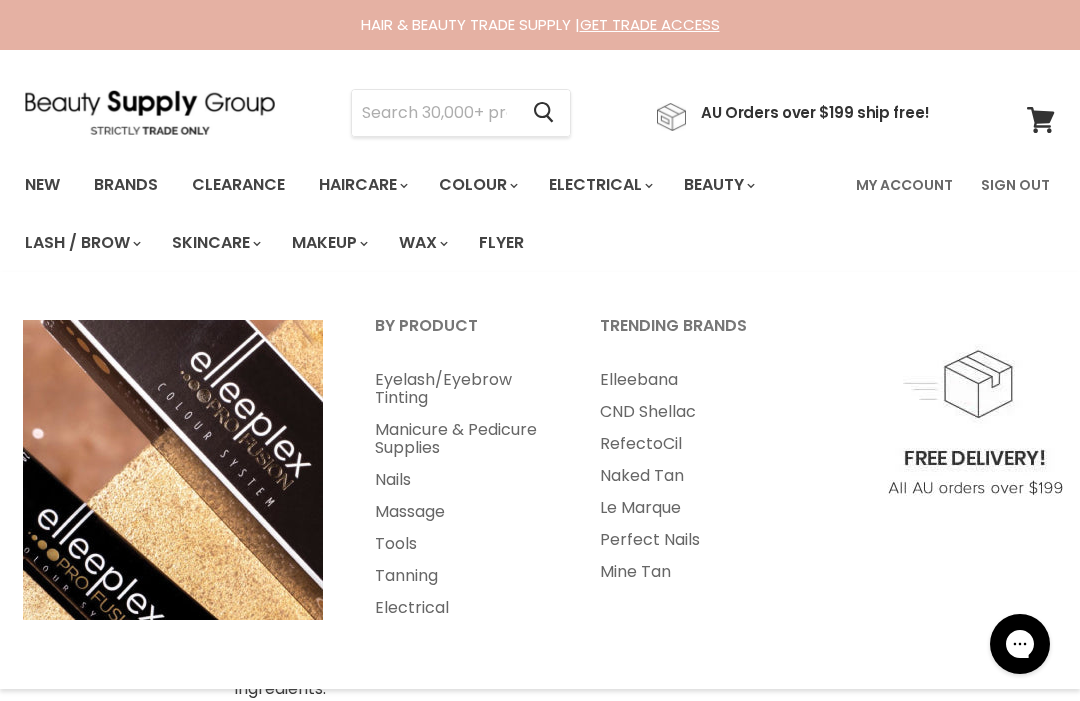 click on "Massage" at bounding box center [460, 512] 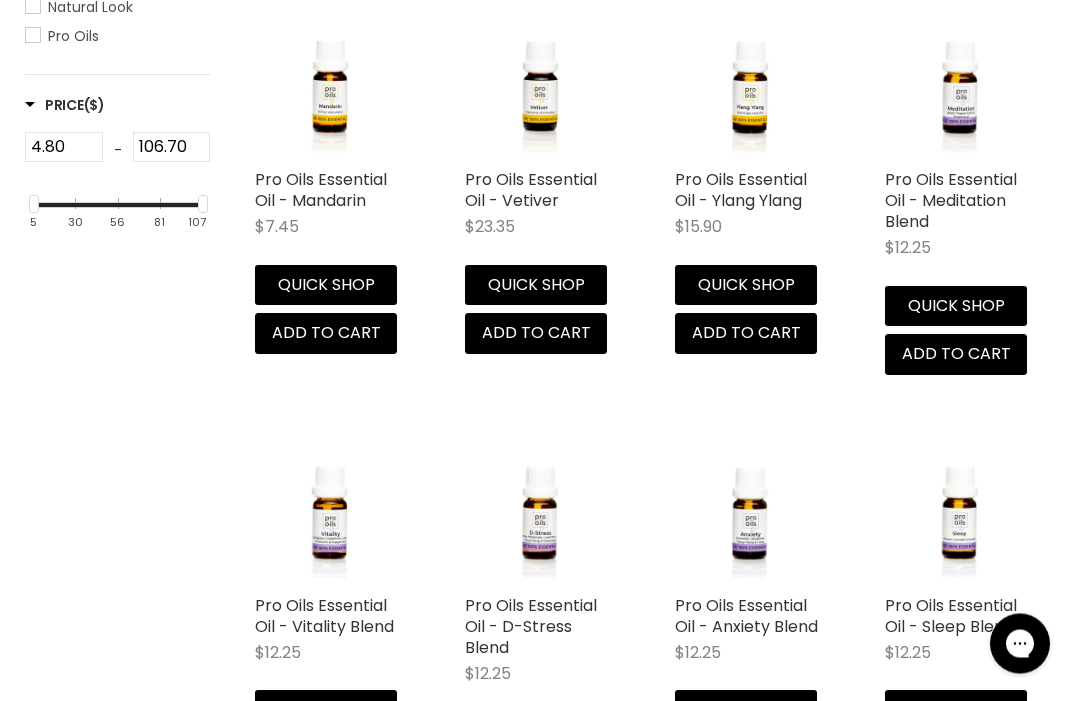 scroll, scrollTop: 0, scrollLeft: 0, axis: both 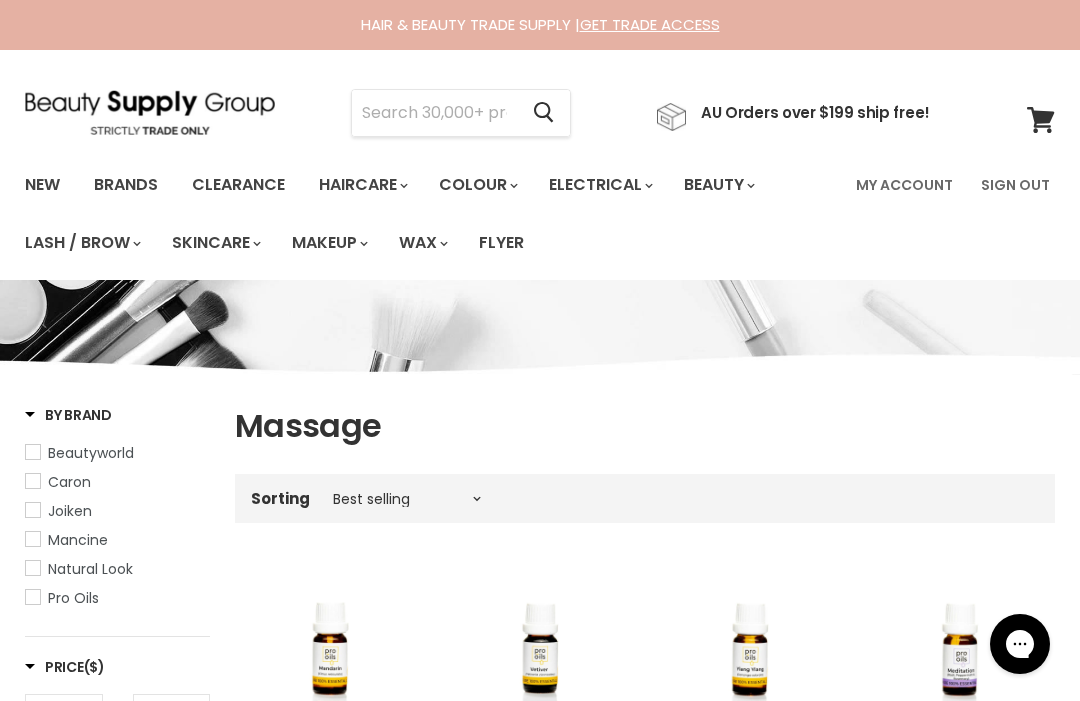 click at bounding box center [434, 113] 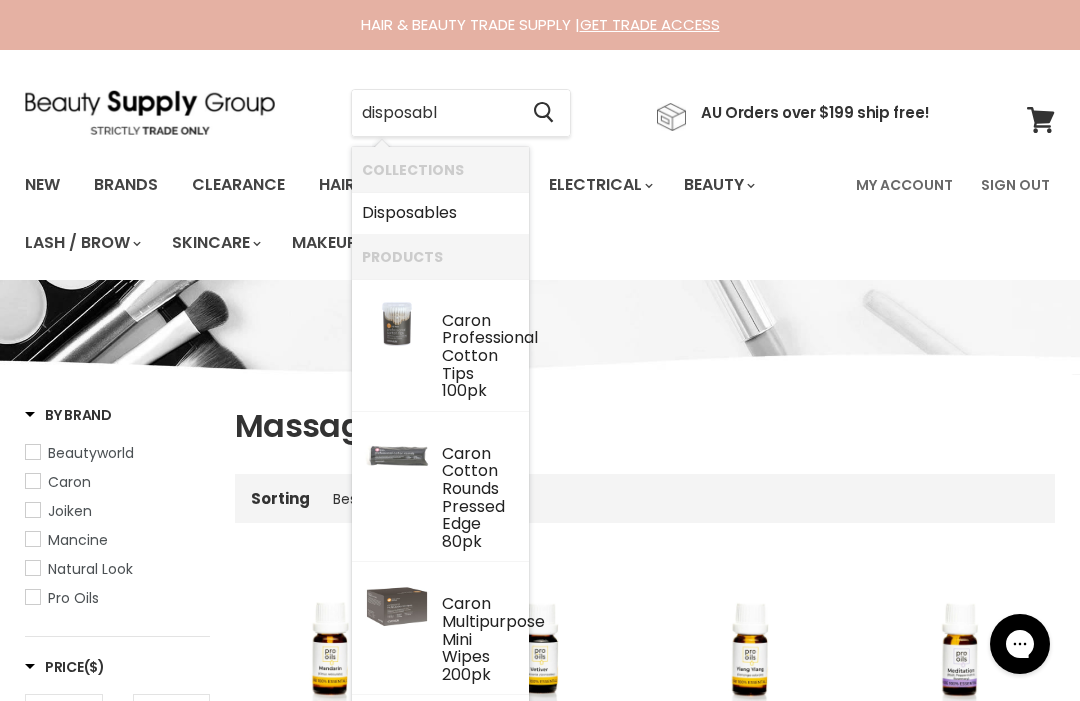type on "disposable" 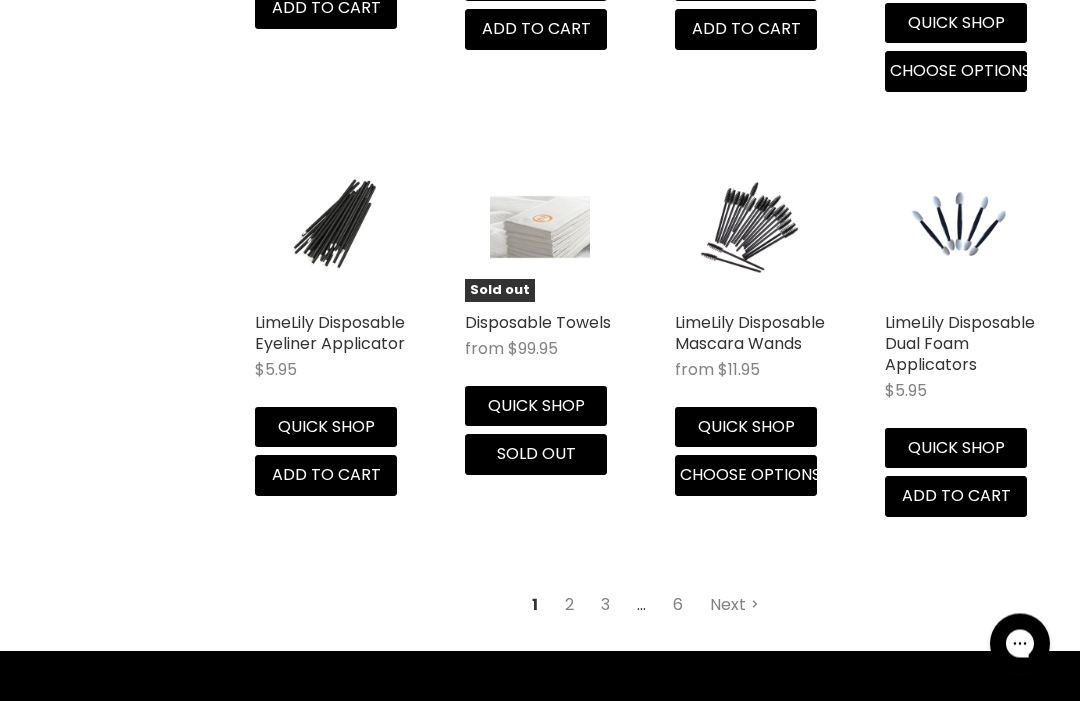scroll, scrollTop: 2604, scrollLeft: 0, axis: vertical 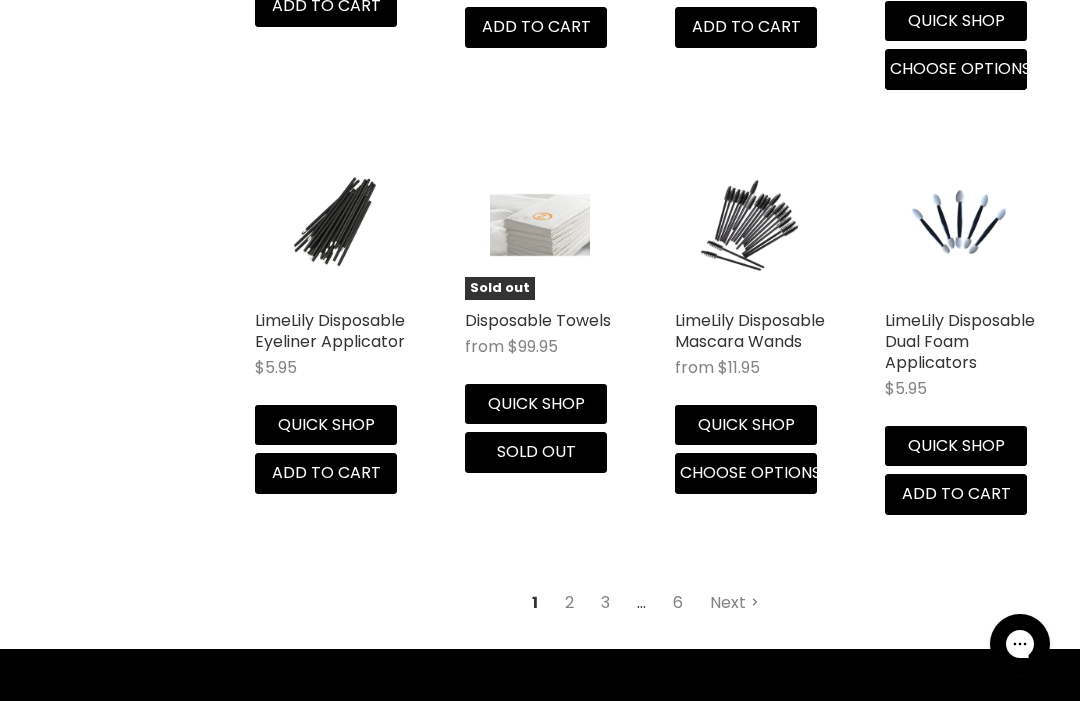 click on "2" at bounding box center [569, 603] 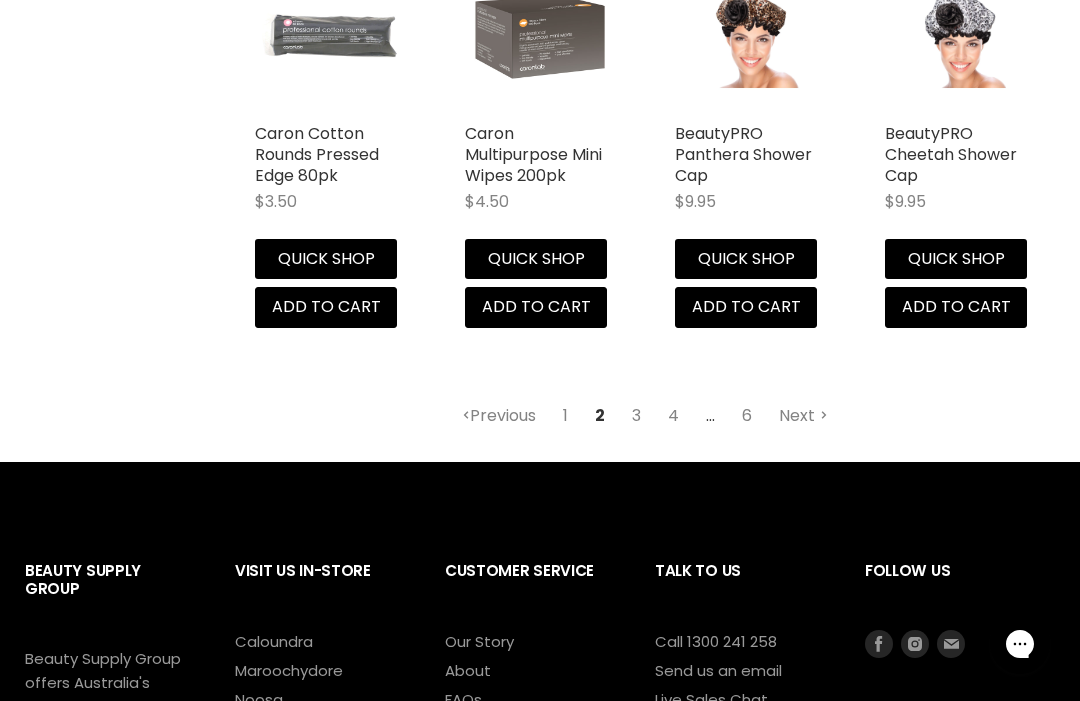 scroll, scrollTop: 2815, scrollLeft: 0, axis: vertical 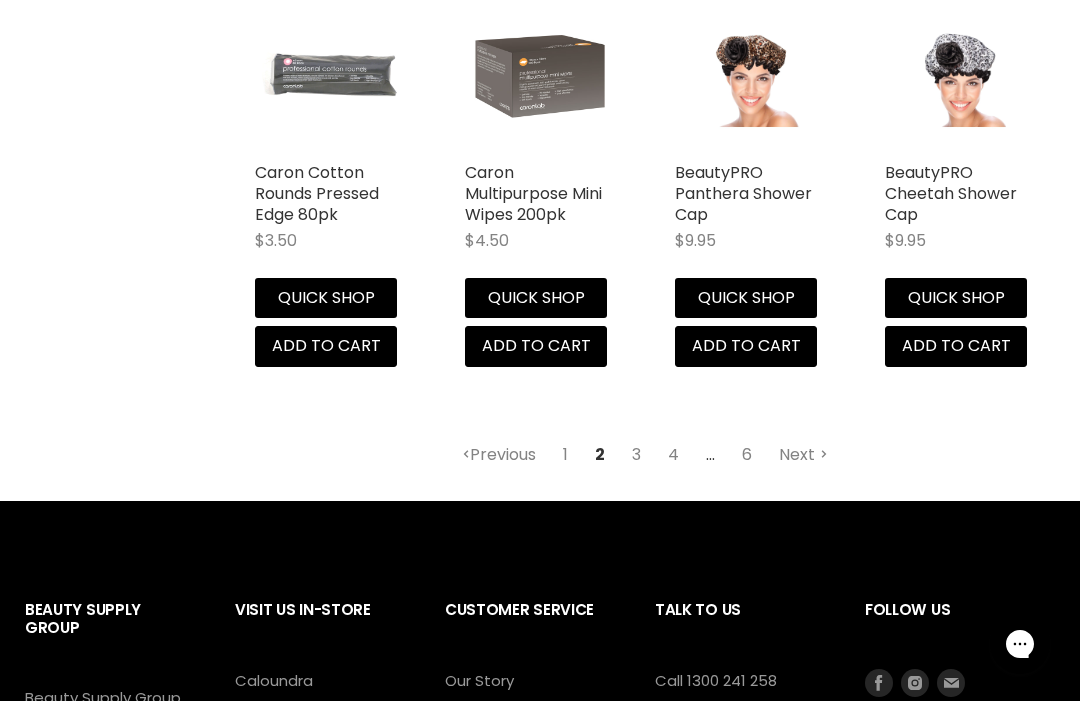 click on "3" at bounding box center (636, 455) 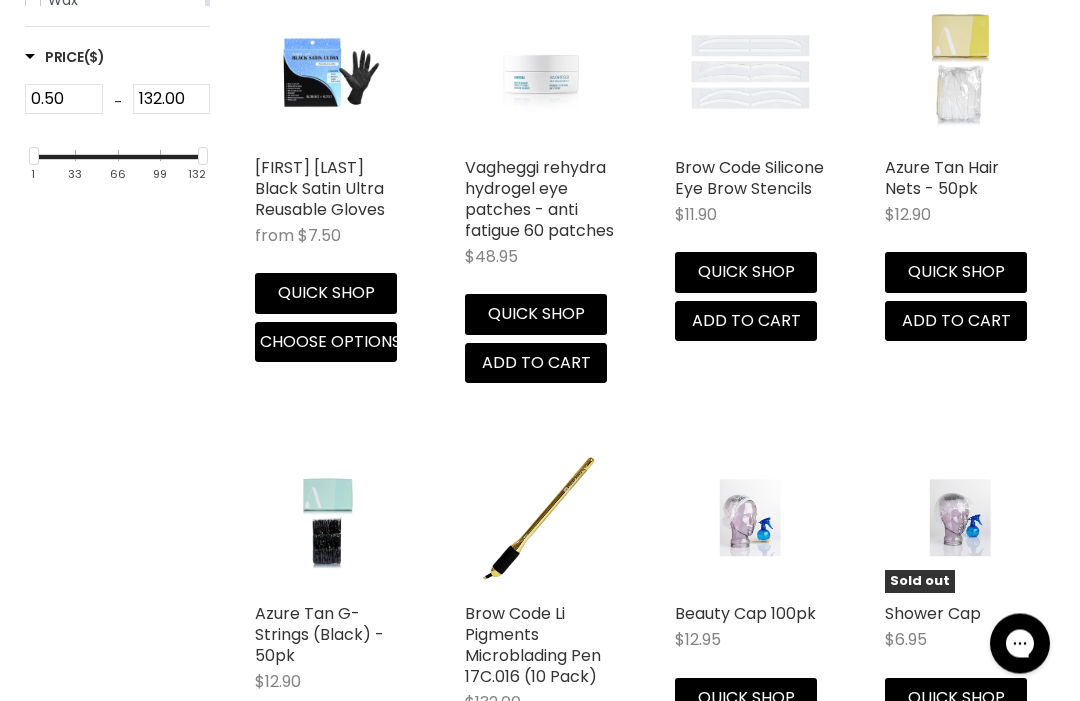 scroll, scrollTop: 996, scrollLeft: 0, axis: vertical 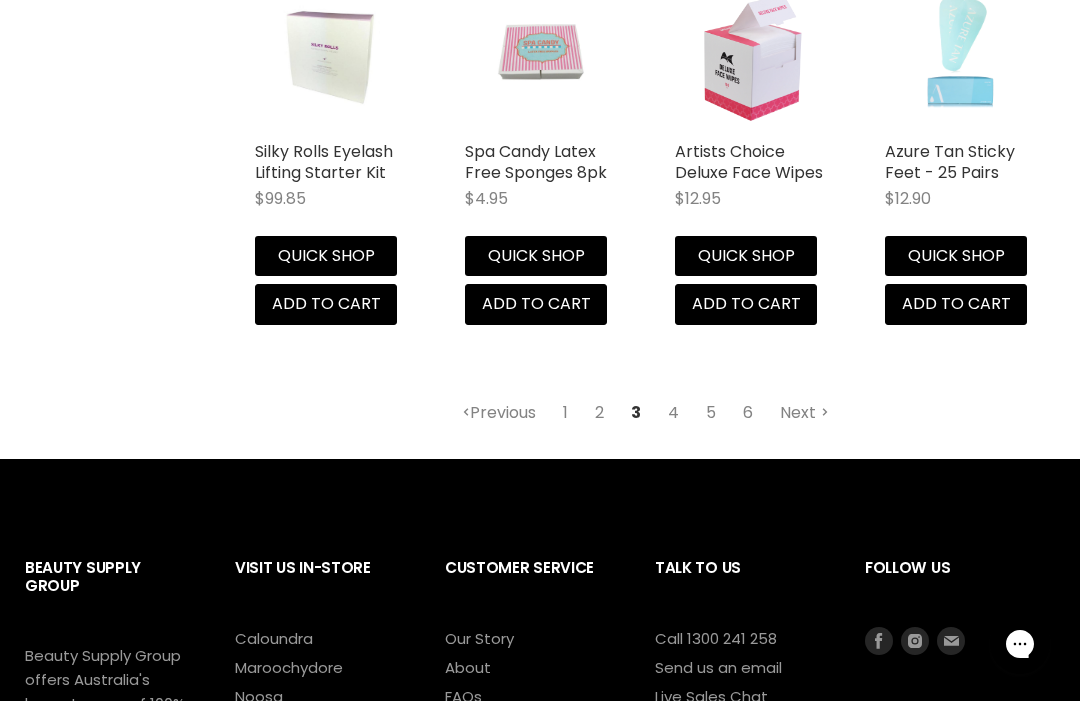 click on "4" at bounding box center (673, 413) 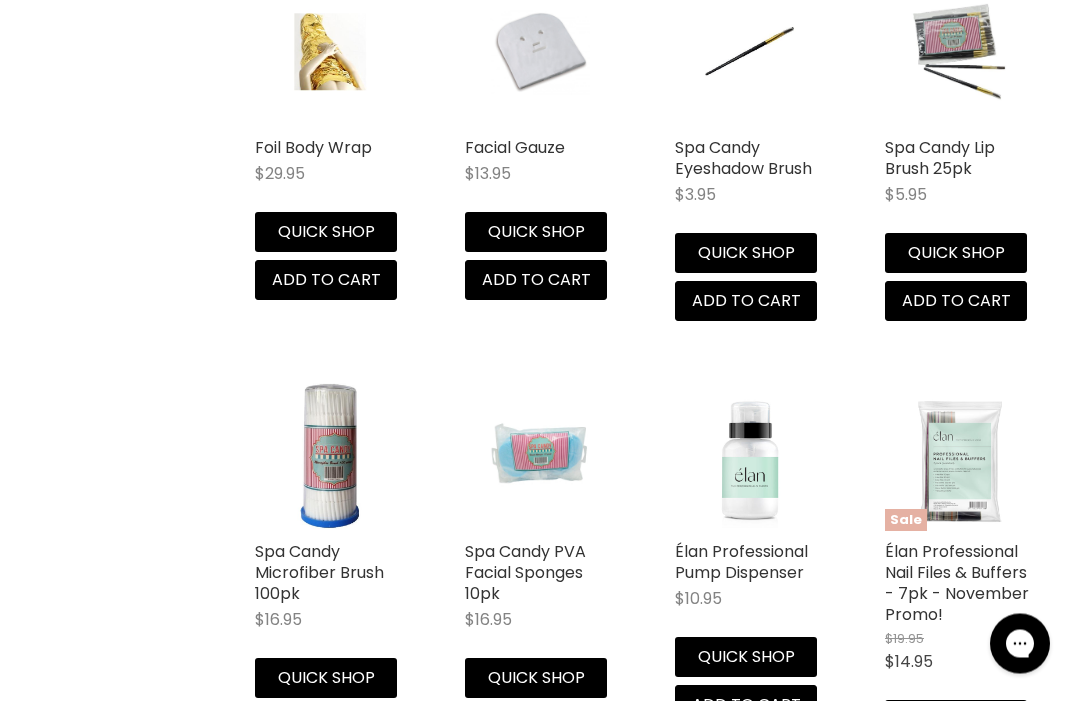 scroll, scrollTop: 1926, scrollLeft: 0, axis: vertical 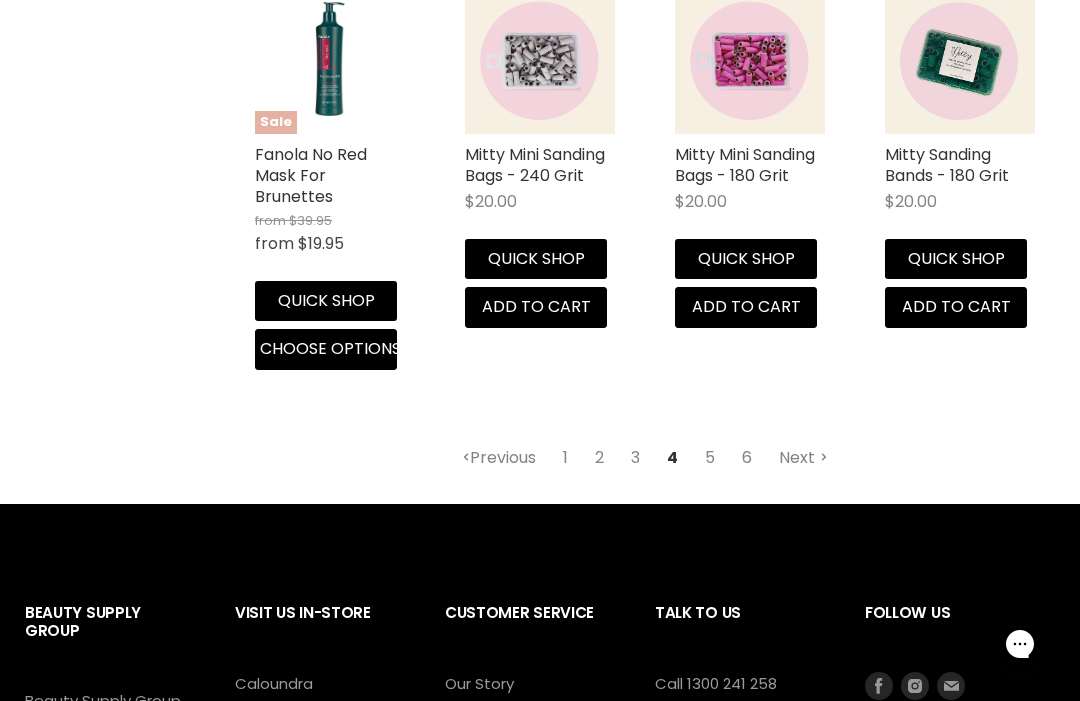 click on "5" at bounding box center (710, 458) 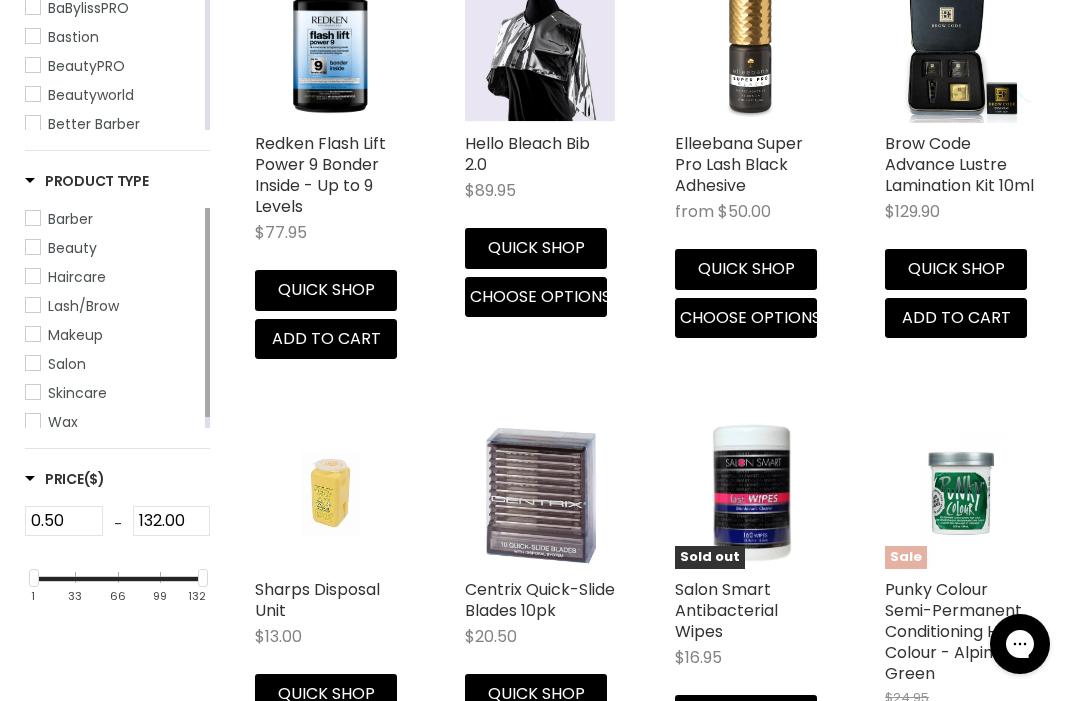 scroll, scrollTop: 626, scrollLeft: 0, axis: vertical 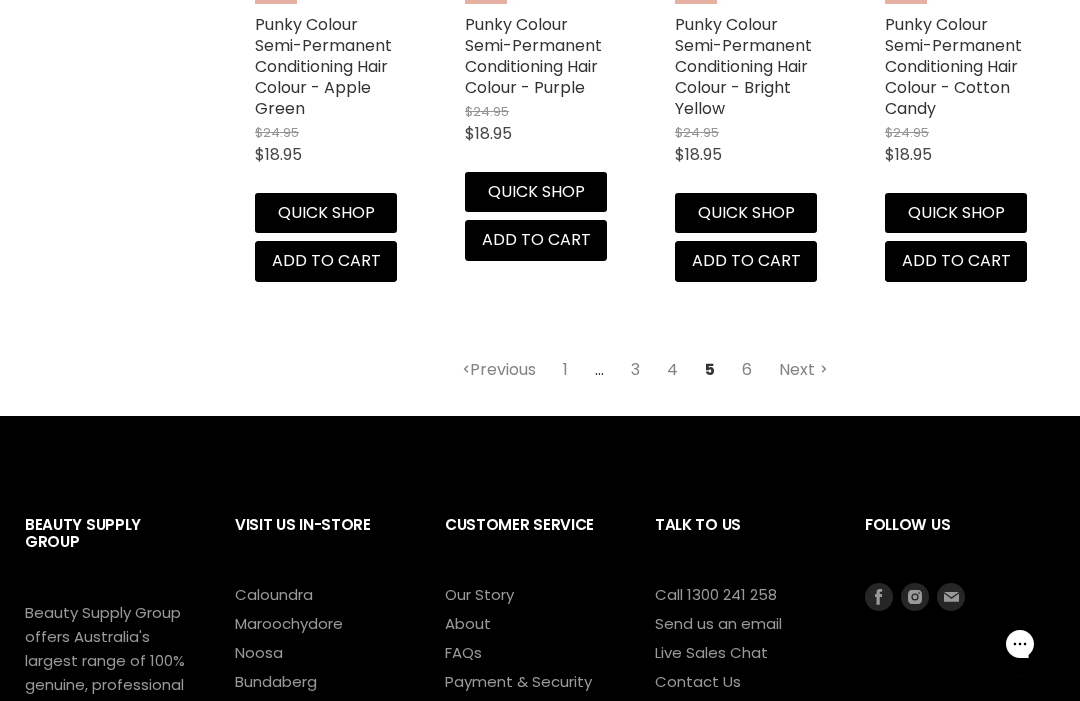 click on "6" at bounding box center (747, 370) 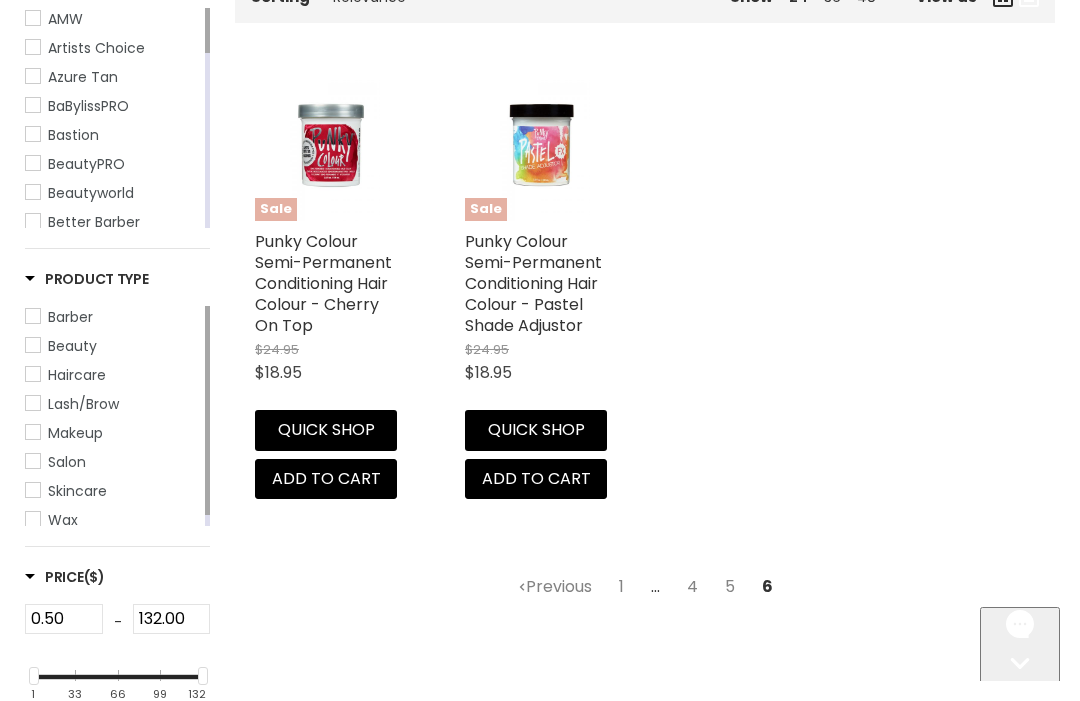 scroll, scrollTop: 597, scrollLeft: 0, axis: vertical 